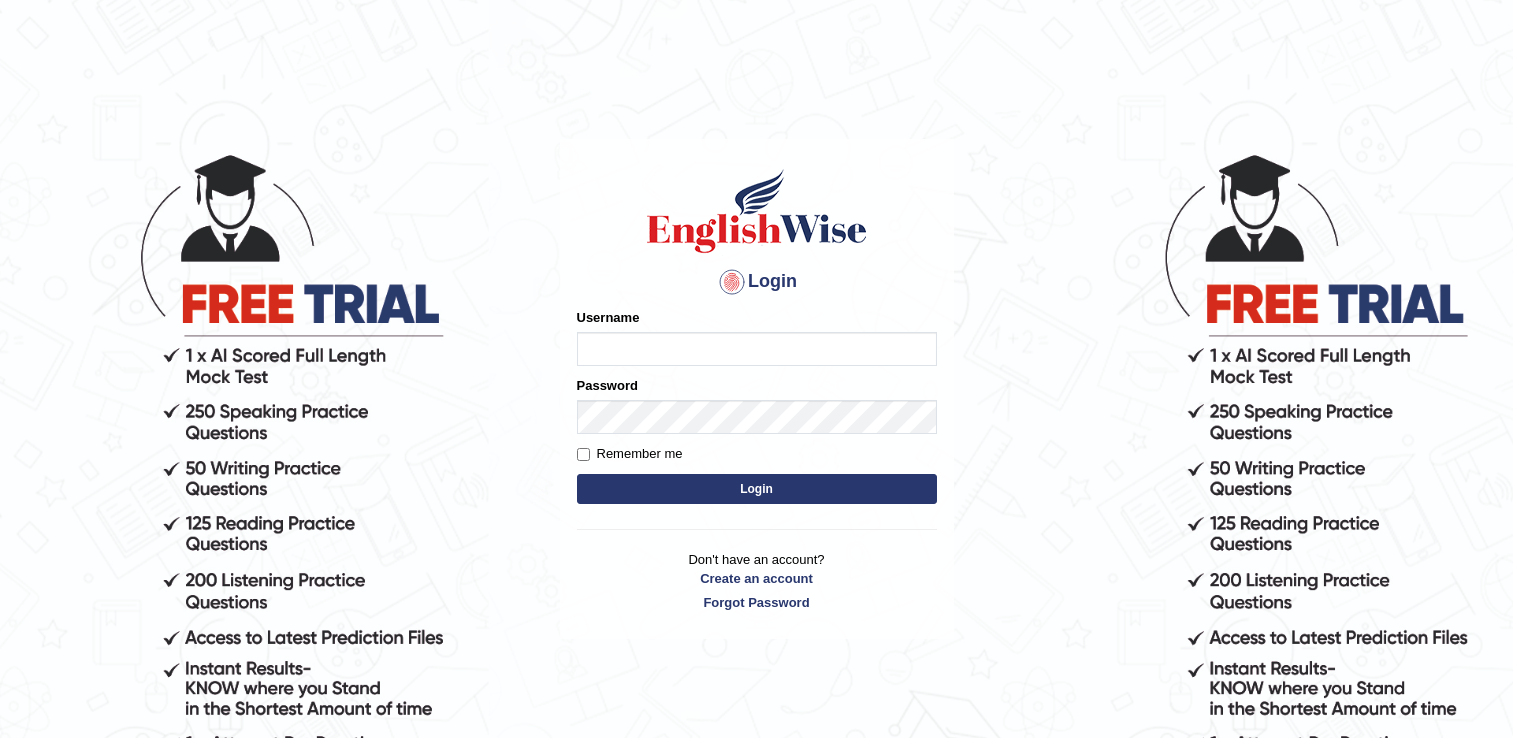 scroll, scrollTop: 0, scrollLeft: 0, axis: both 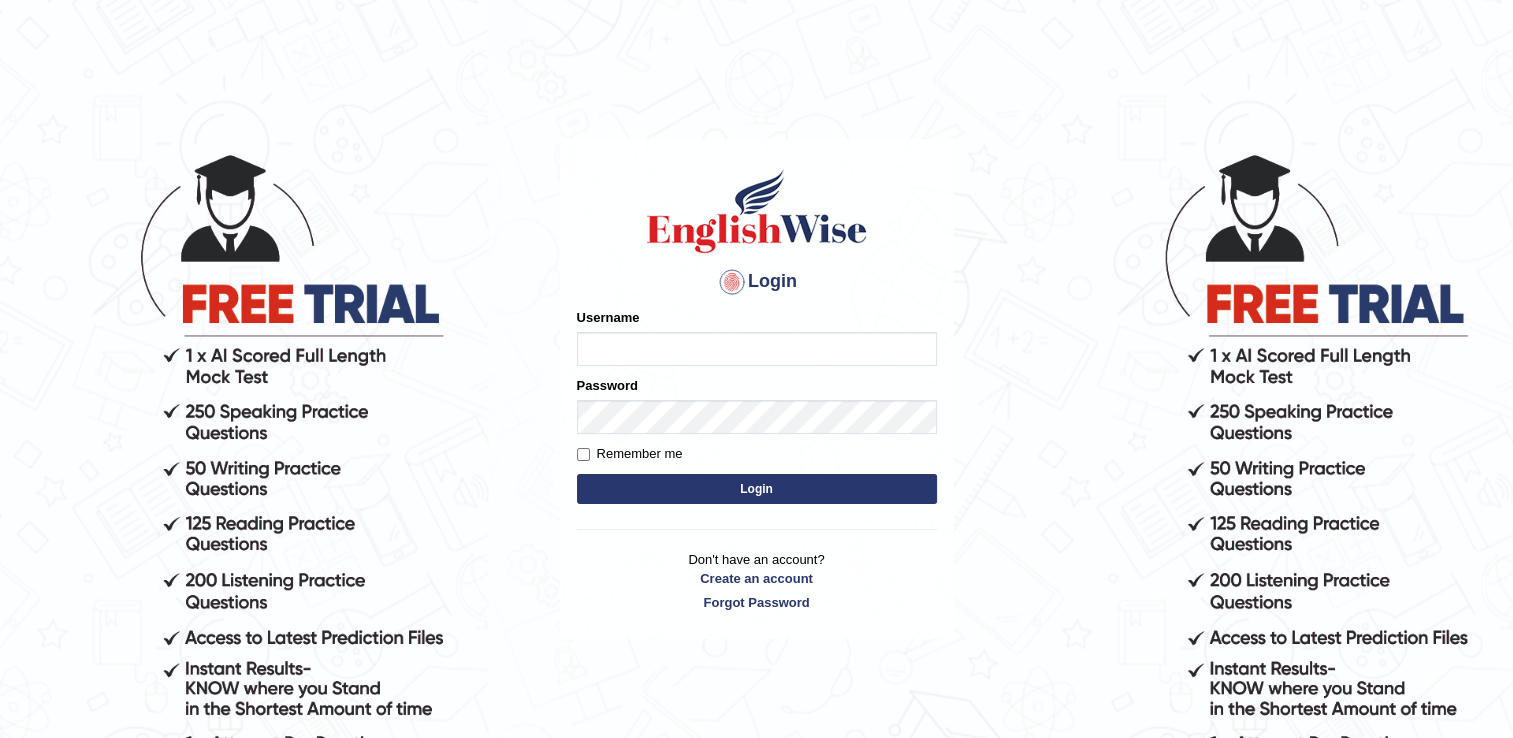 type on "[PHONE]" 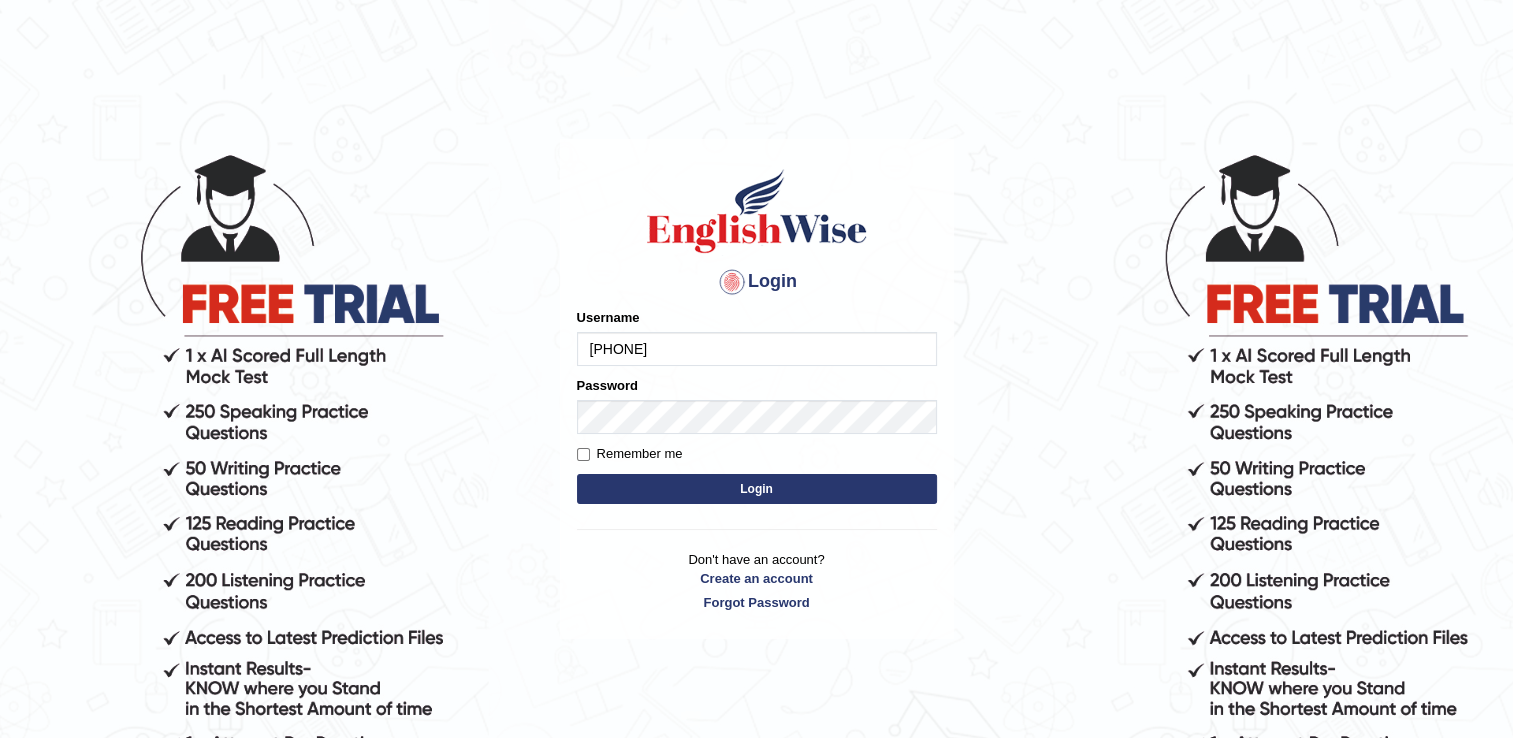 click on "Login" at bounding box center [757, 489] 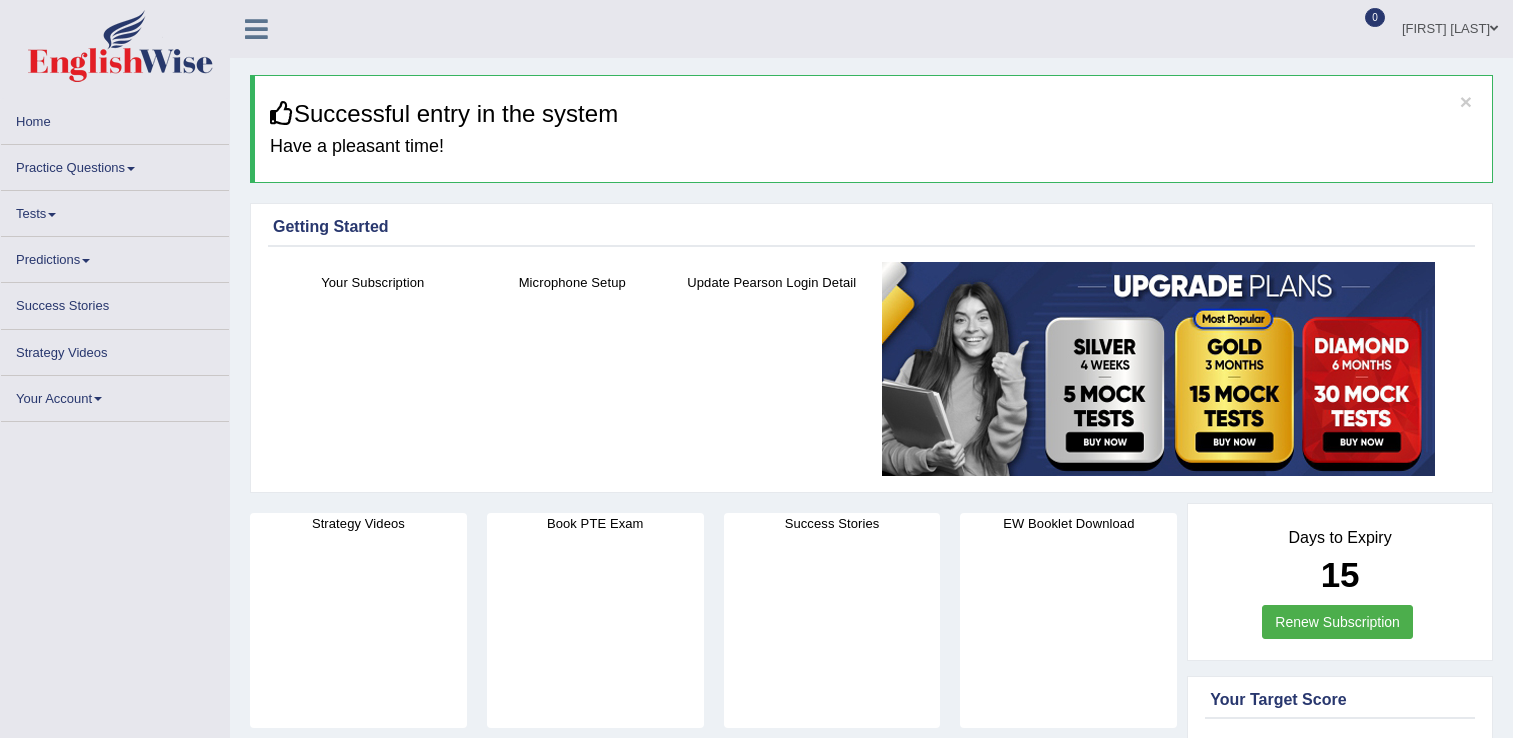 scroll, scrollTop: 0, scrollLeft: 0, axis: both 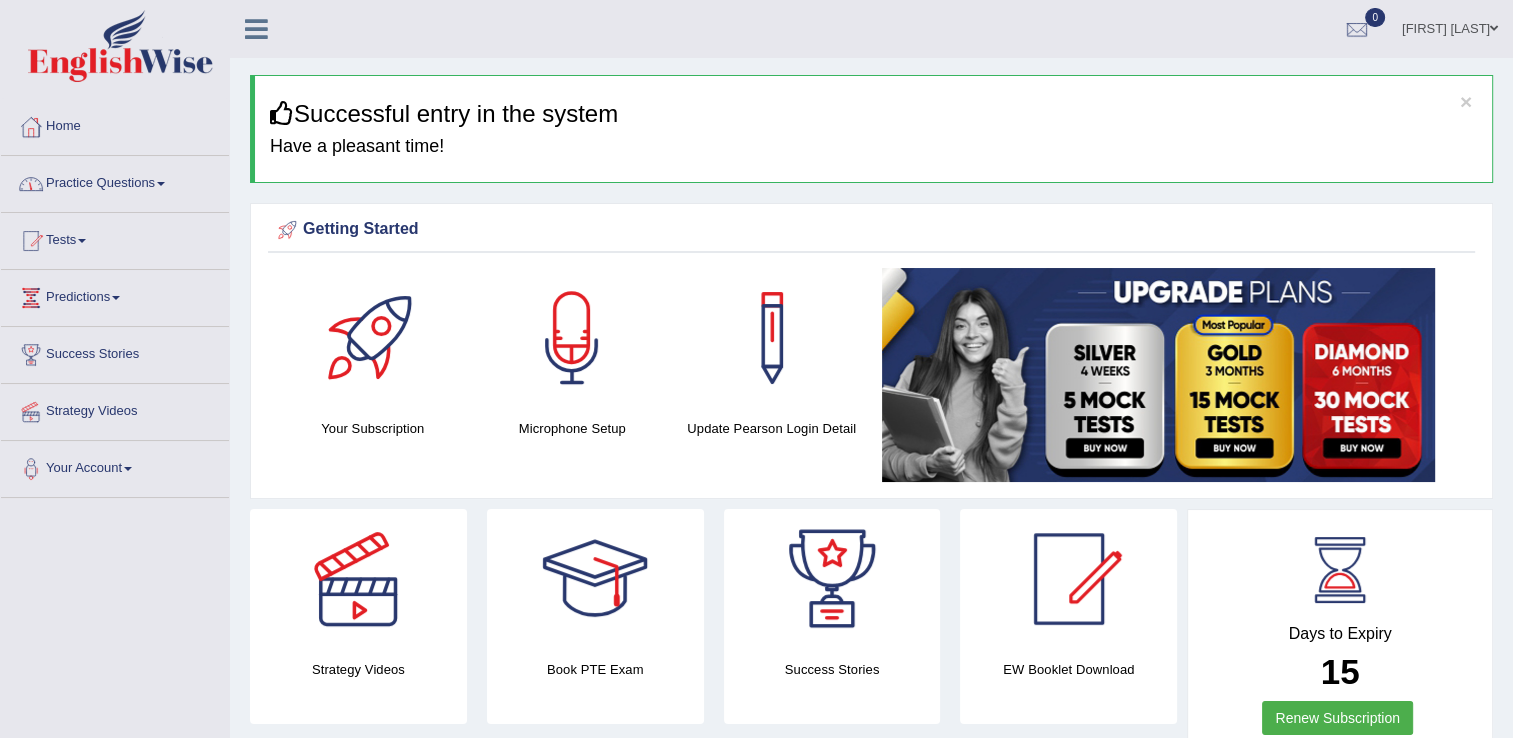 click on "Practice Questions" at bounding box center (115, 181) 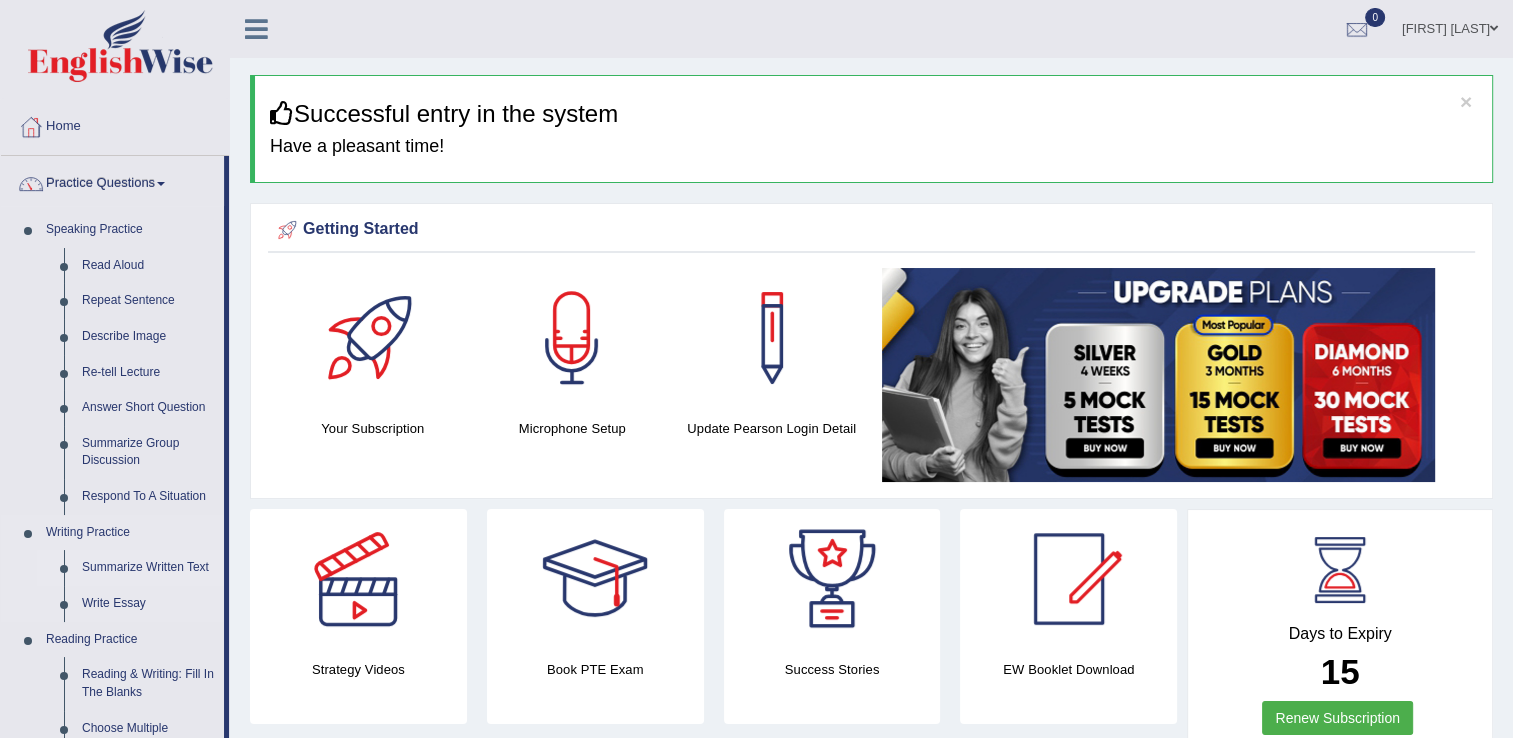 click on "Summarize Written Text" at bounding box center (148, 568) 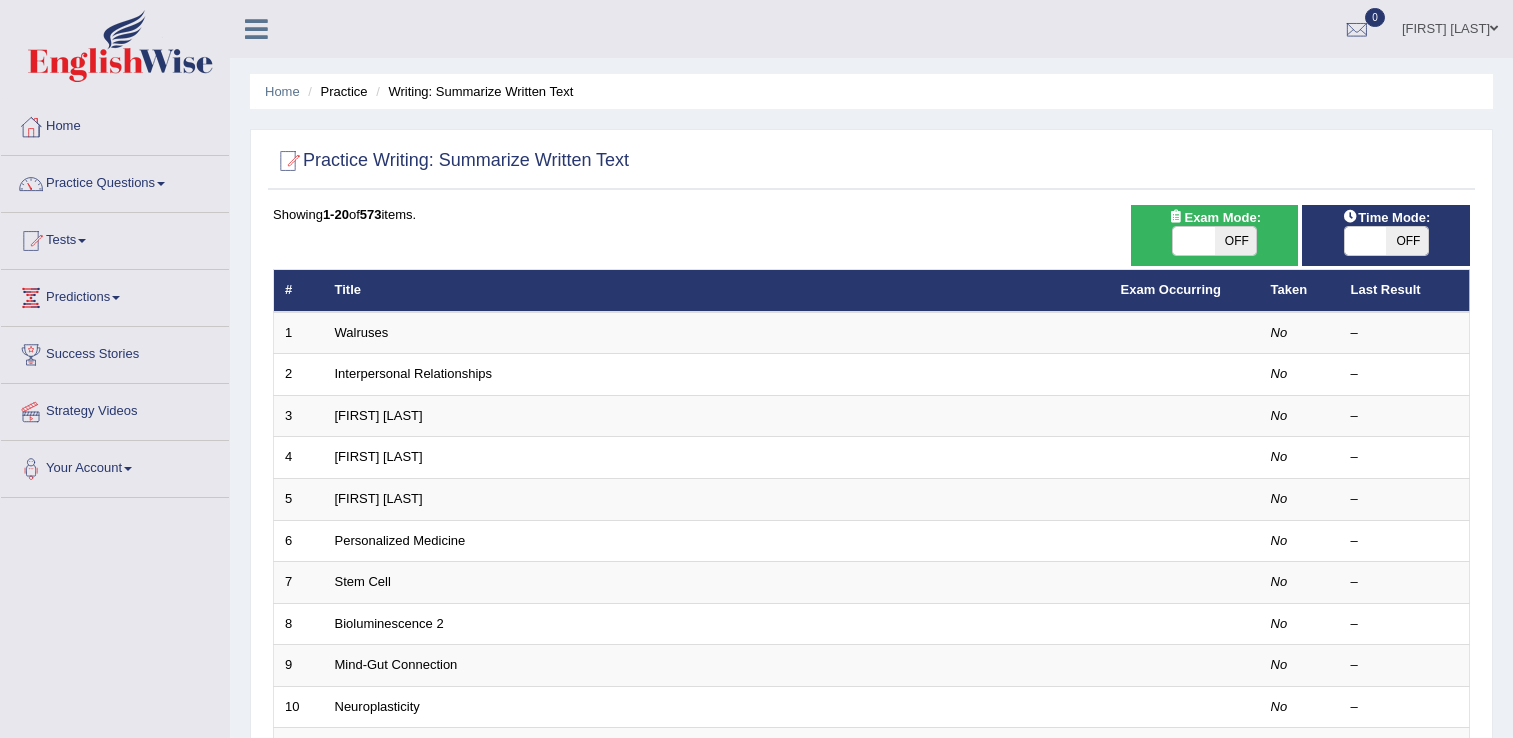 scroll, scrollTop: 0, scrollLeft: 0, axis: both 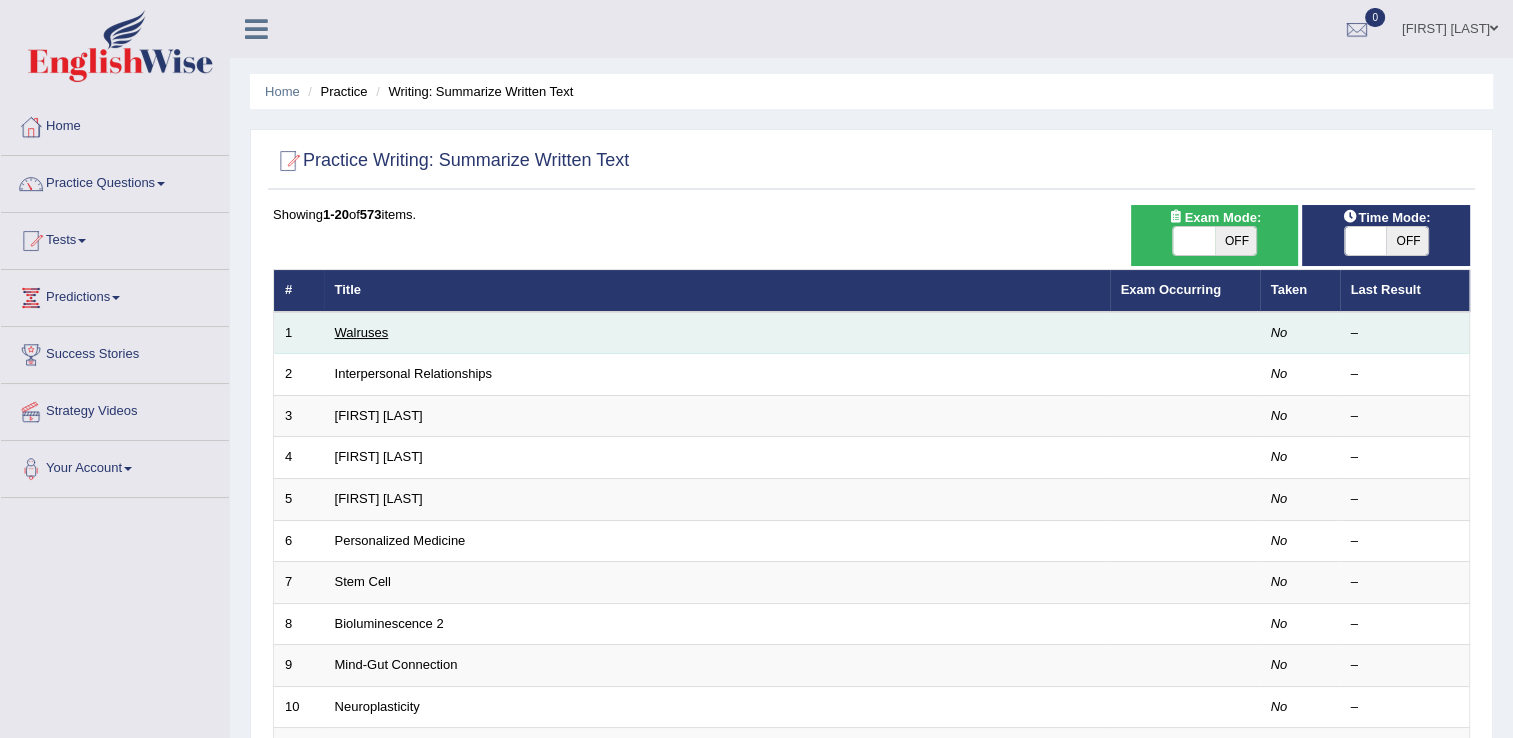 click on "Walruses" at bounding box center [362, 332] 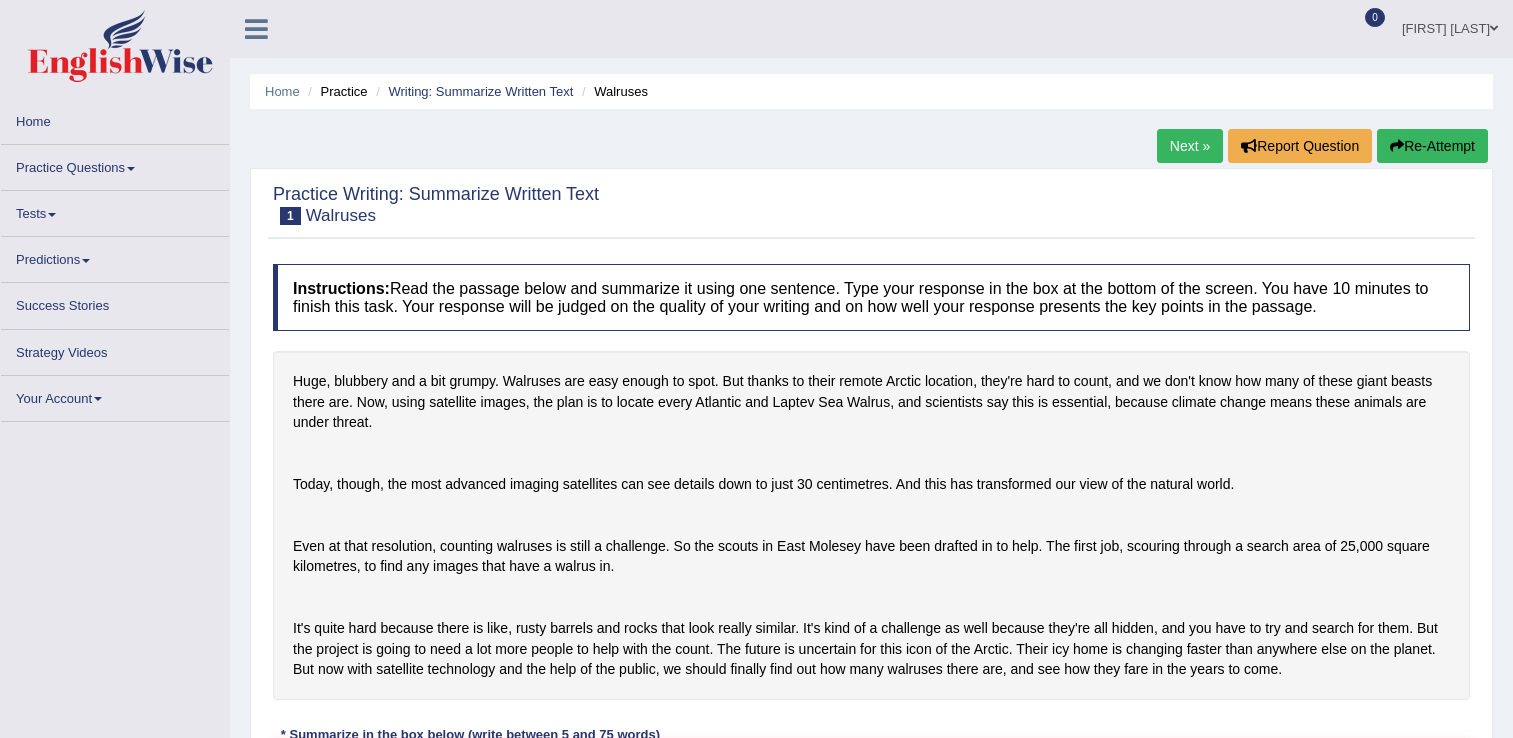 scroll, scrollTop: 0, scrollLeft: 0, axis: both 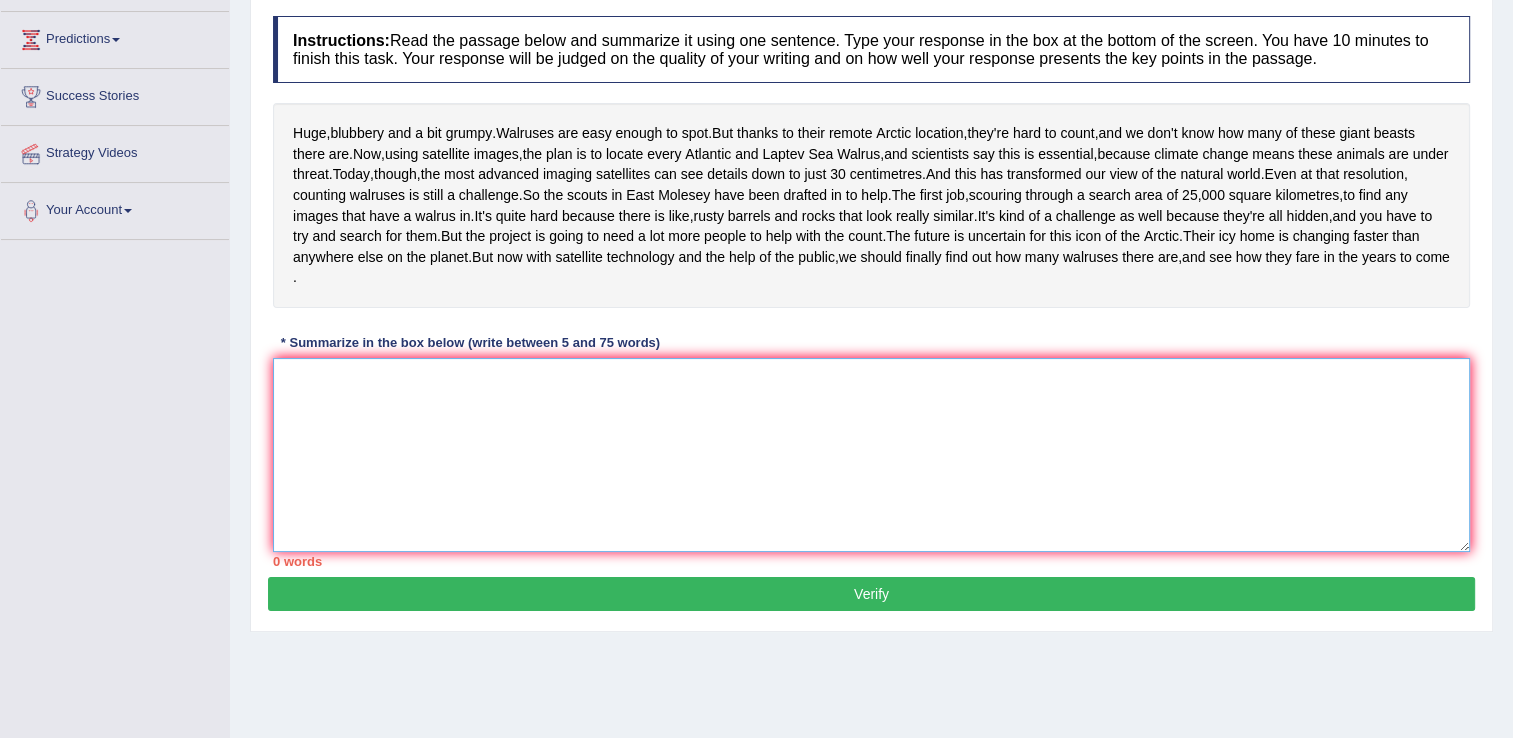 click at bounding box center [871, 455] 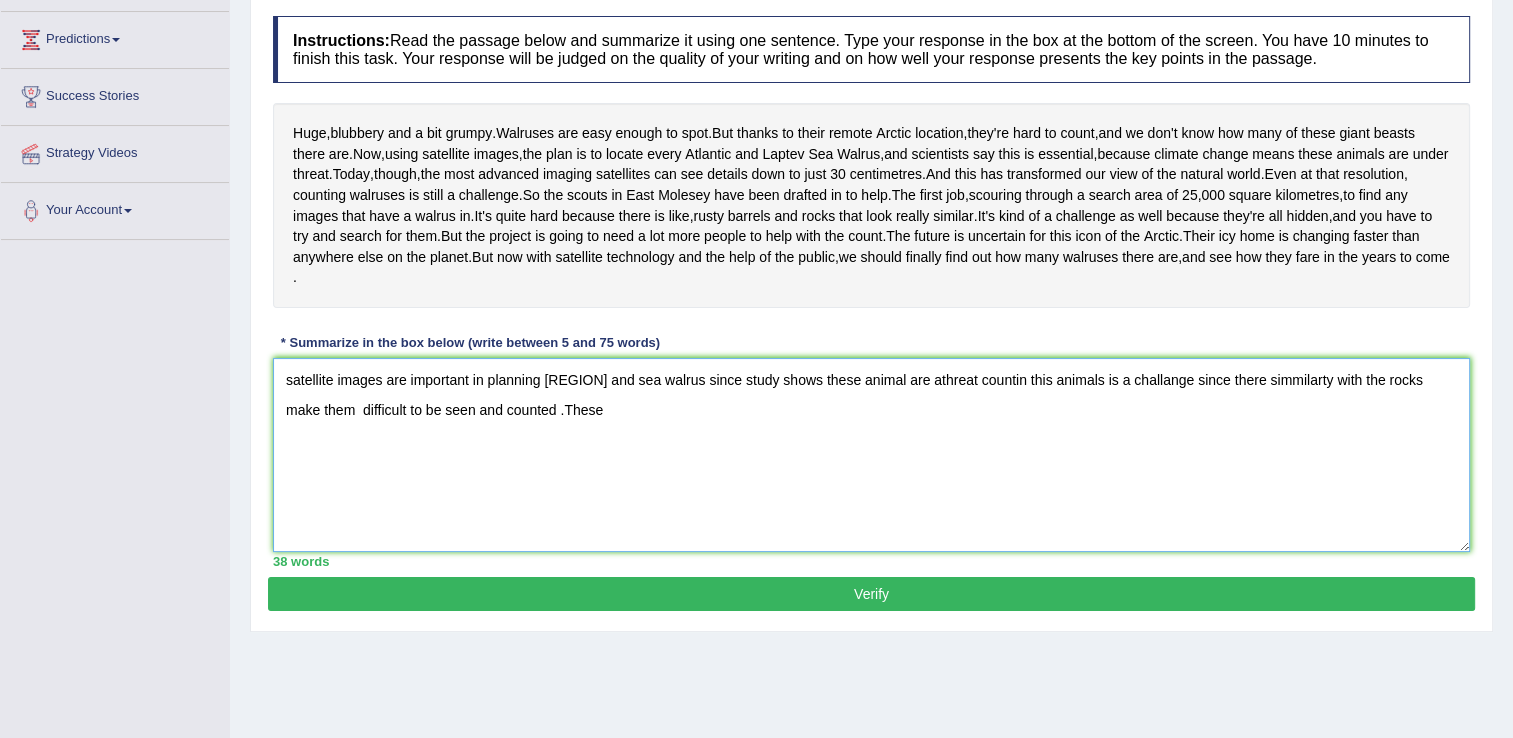 click on "satellite images are important in planning antlantic and sea walrus since study shows these animal are athreat countin this animals is a challange since there simmilarty with the rocks make them  difficult to be seen and counted .These" at bounding box center [871, 455] 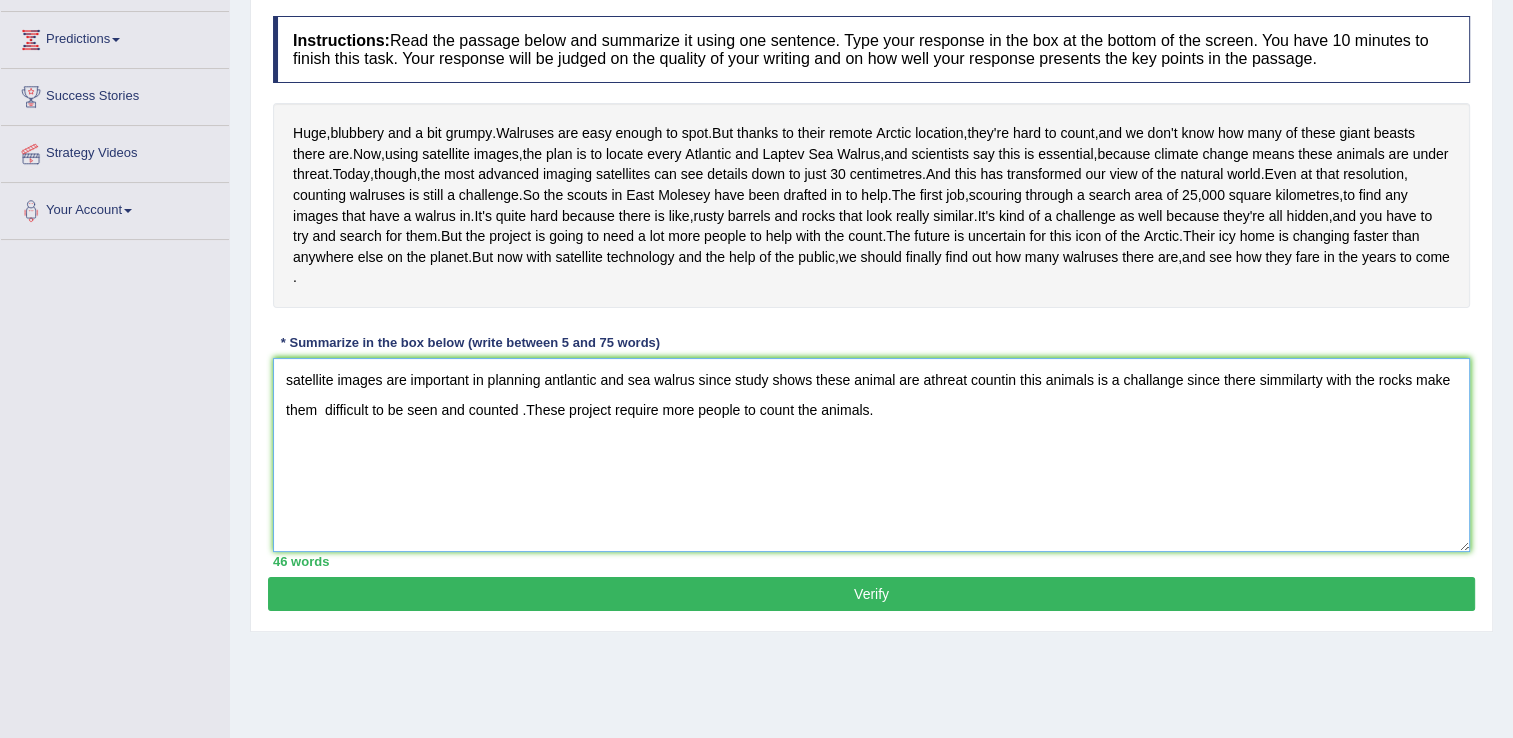click on "satellite images are important in planning antlantic and sea walrus since study shows these animal are athreat countin this animals is a challange since there simmilarty with the rocks make them  difficult to be seen and counted .These project require more people to count the animals." at bounding box center (871, 455) 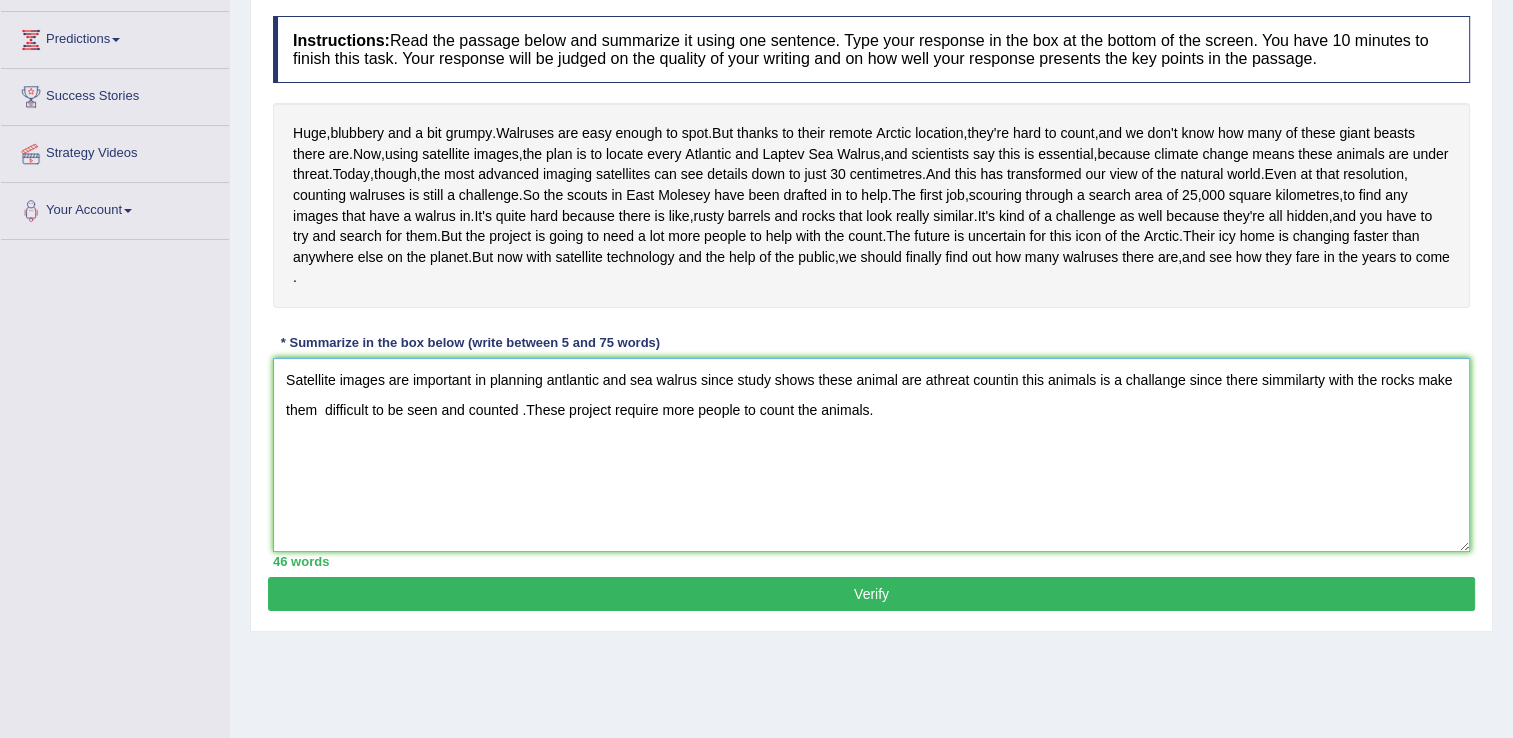 type on "Satellite images are important in planning antlantic and sea walrus since study shows these animal are athreat countin this animals is a challange since there simmilarty with the rocks make them  difficult to be seen and counted .These project require more people to count the animals." 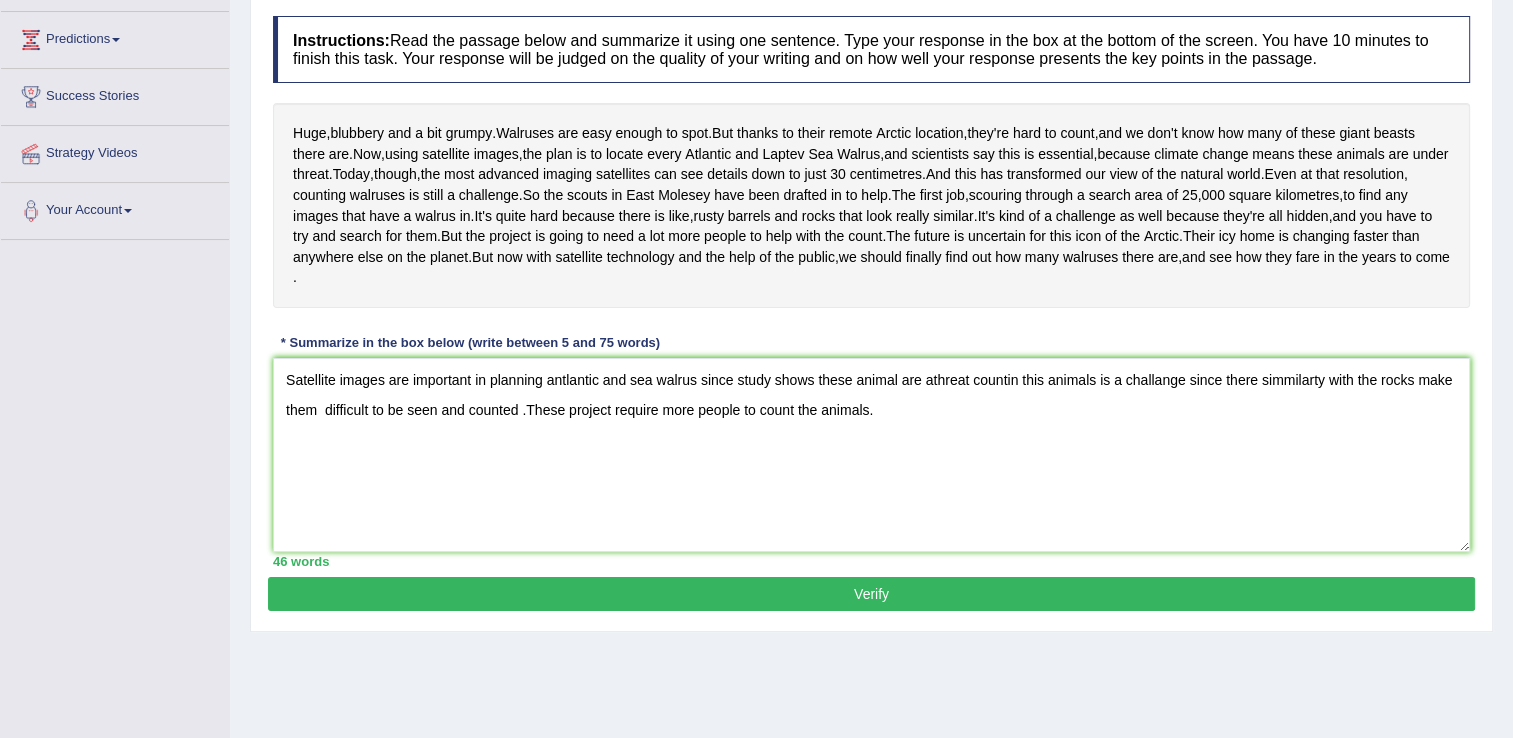 click on "Verify" at bounding box center (871, 594) 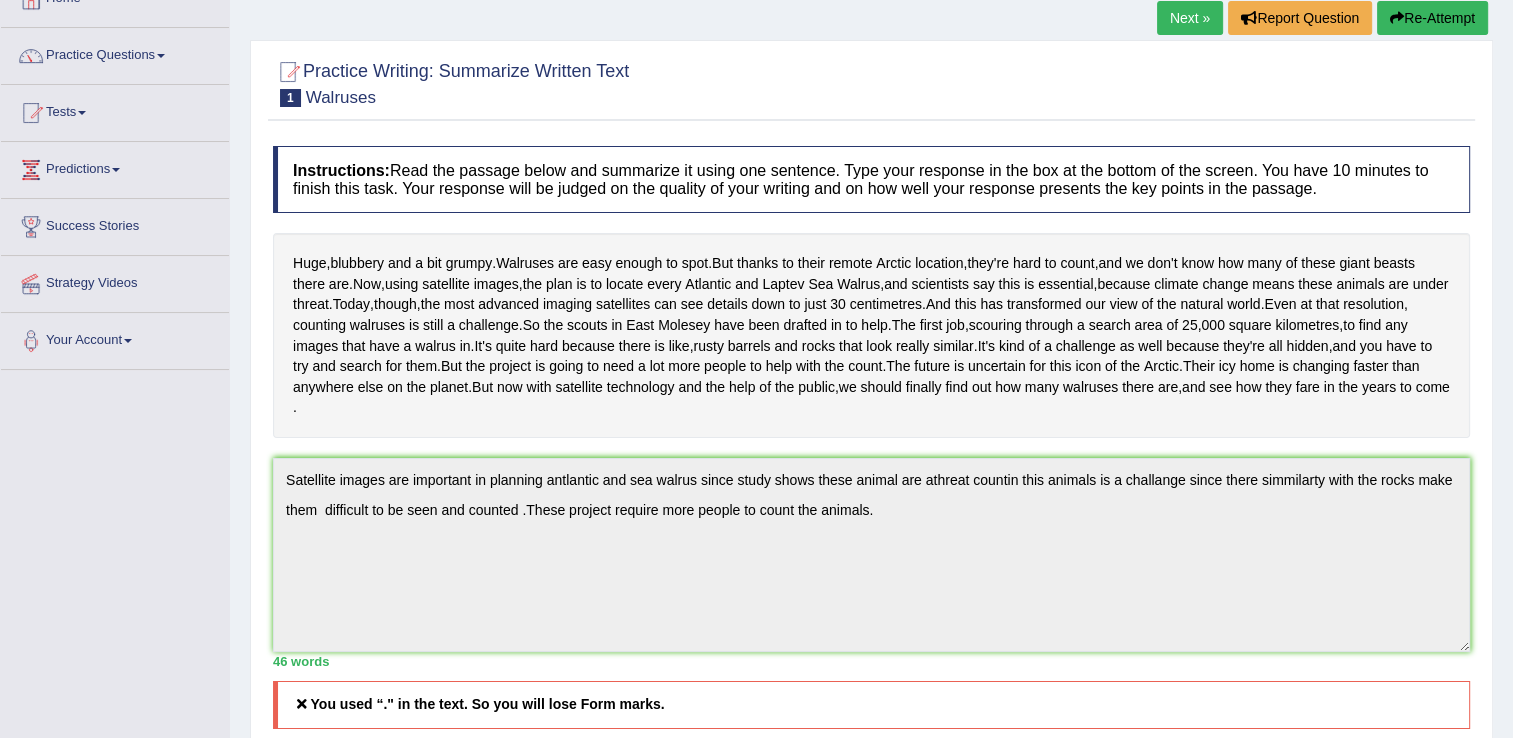 scroll, scrollTop: 100, scrollLeft: 0, axis: vertical 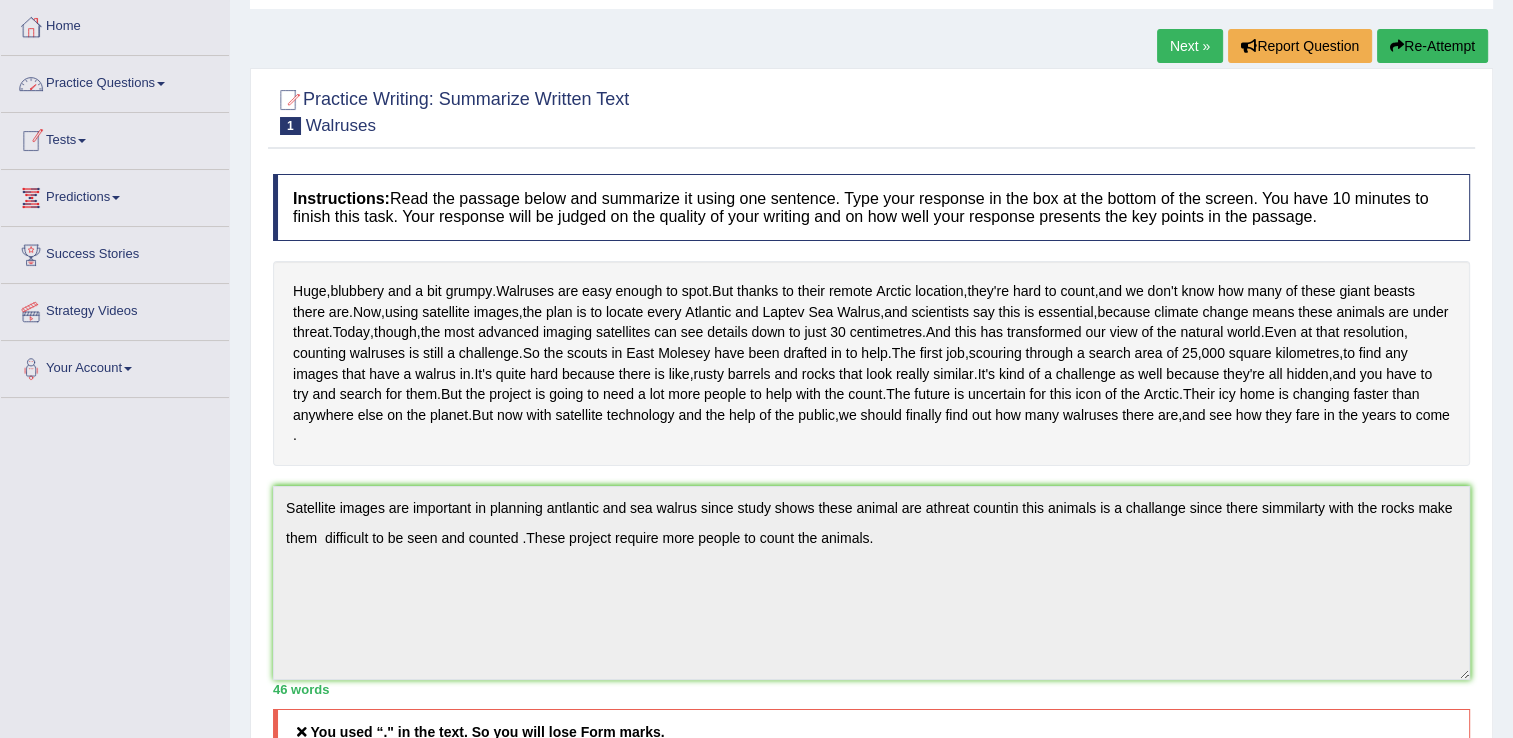 click on "Practice Questions" at bounding box center (115, 81) 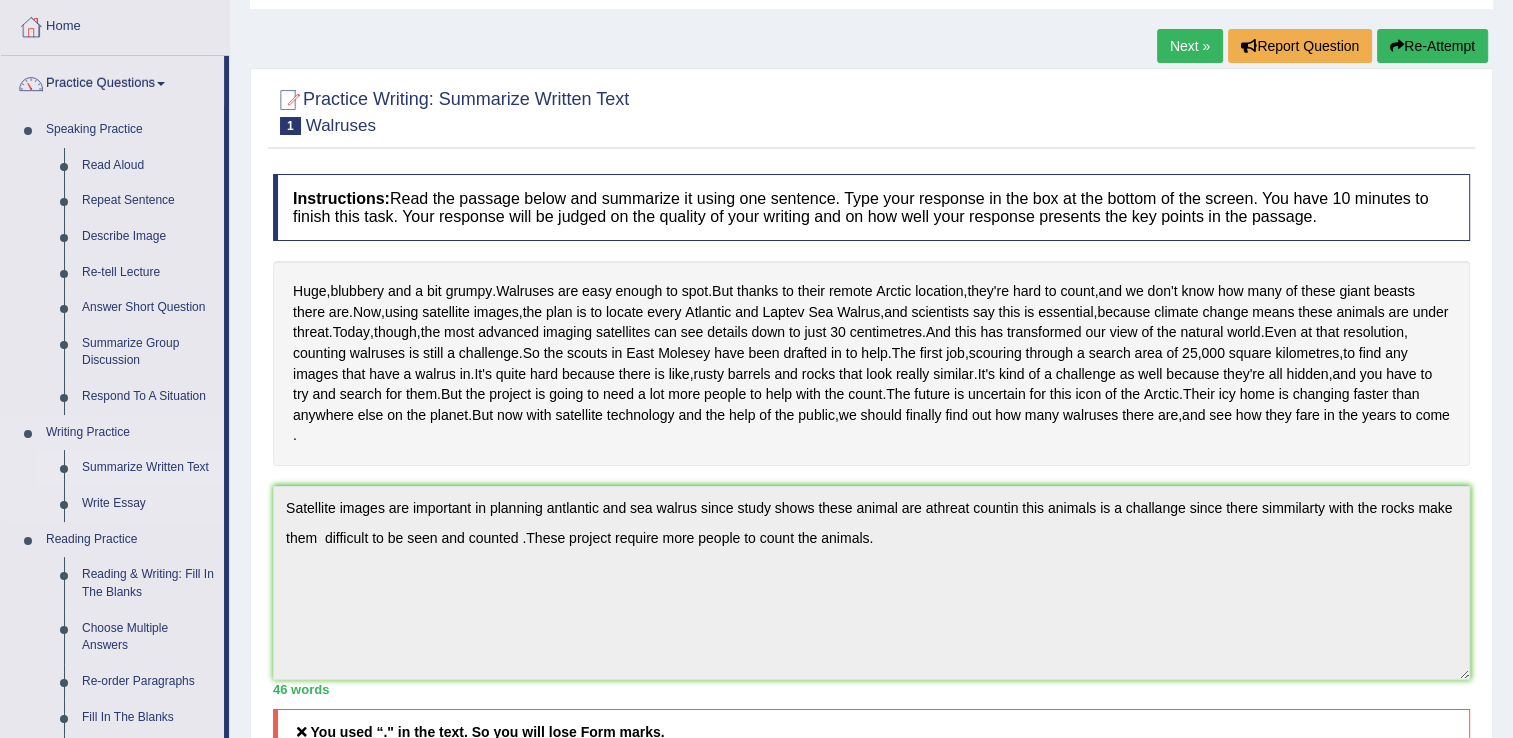 click on "Summarize Written Text" at bounding box center [148, 468] 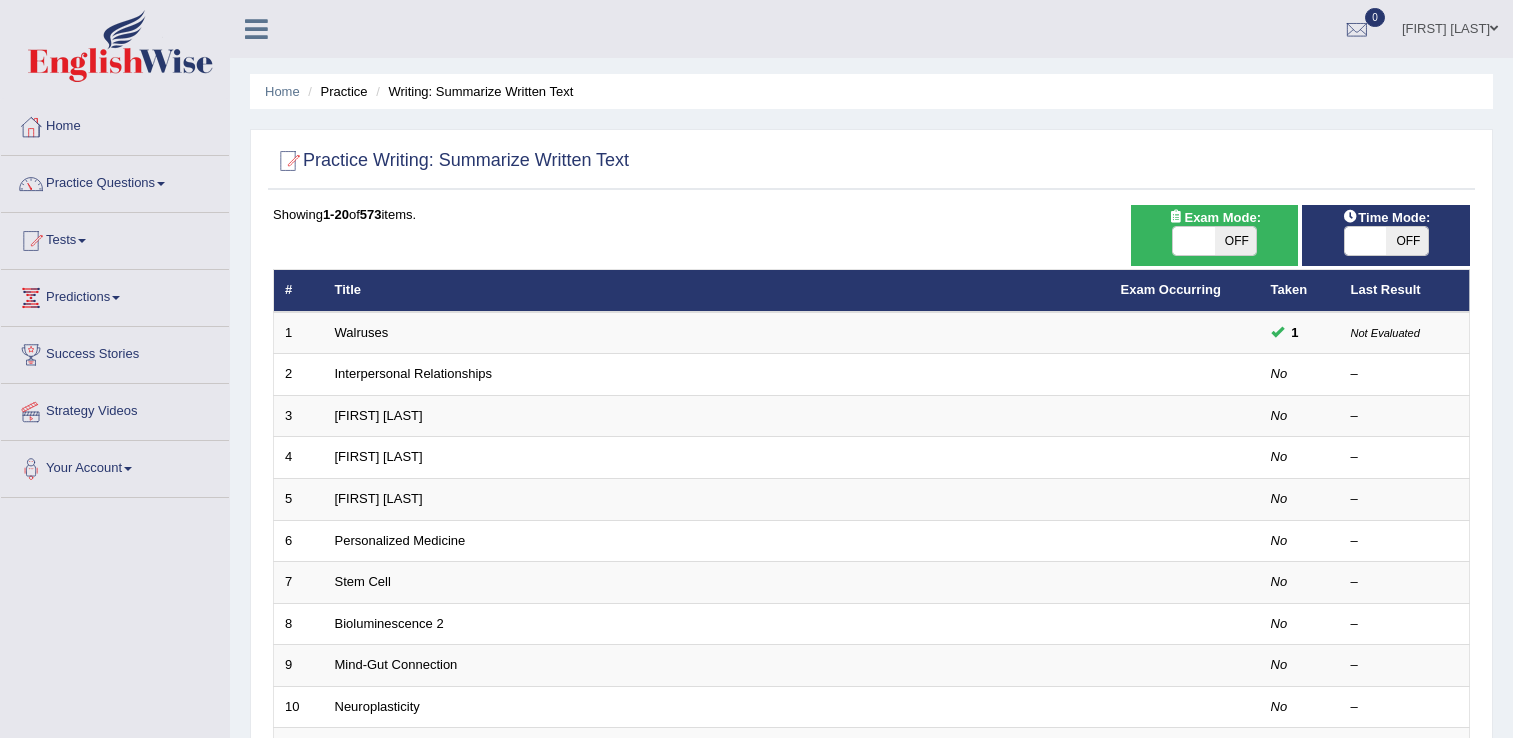 scroll, scrollTop: 0, scrollLeft: 0, axis: both 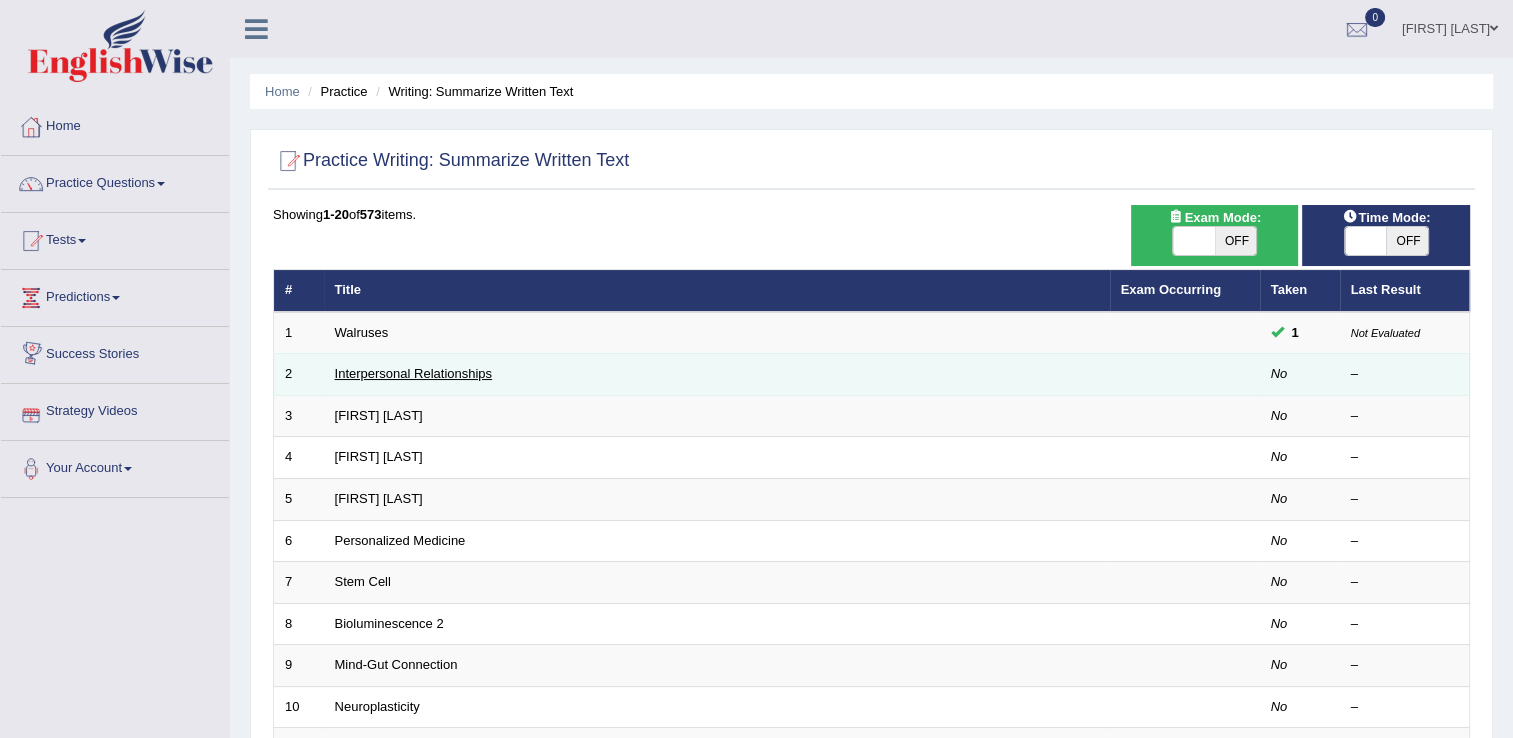 click on "Interpersonal Relationships" at bounding box center (414, 373) 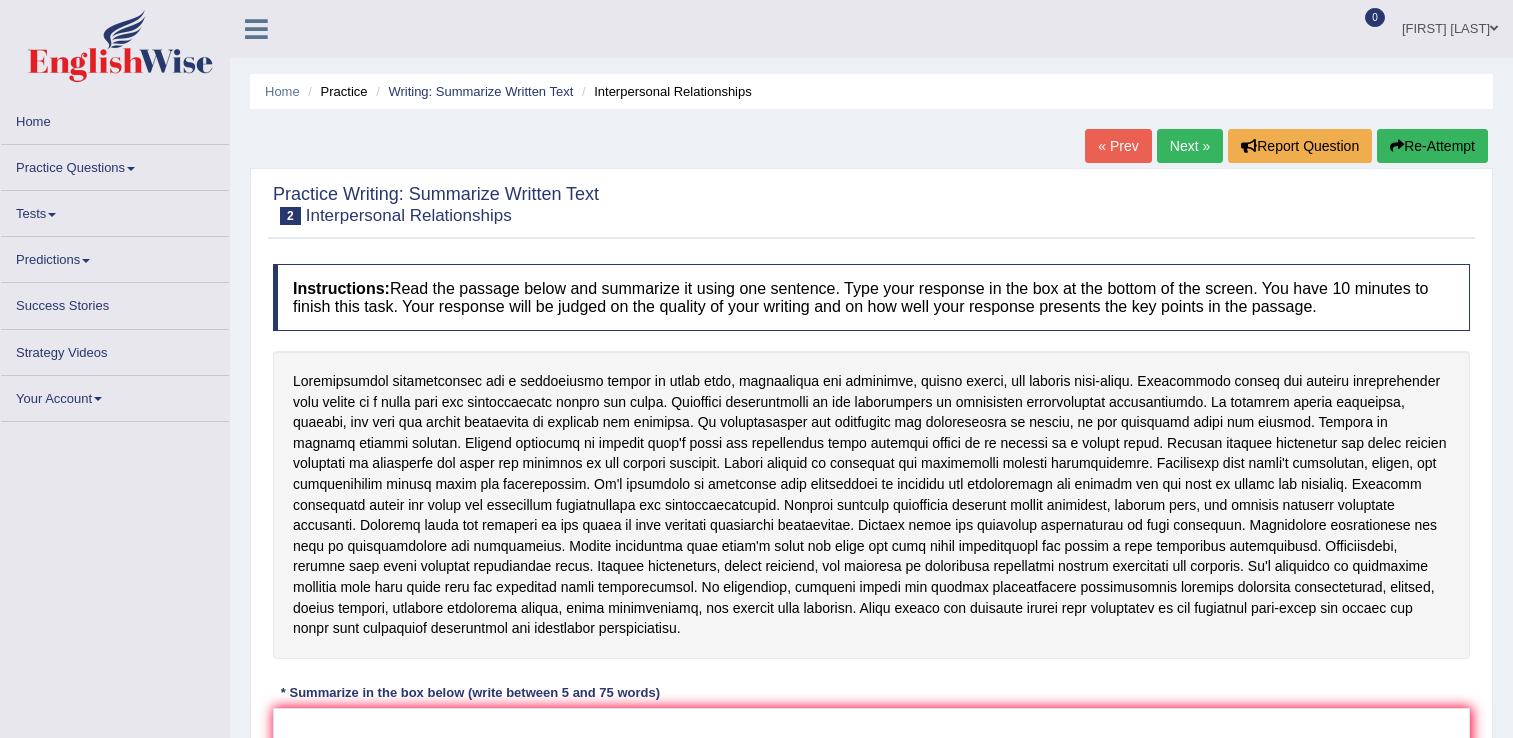 scroll, scrollTop: 0, scrollLeft: 0, axis: both 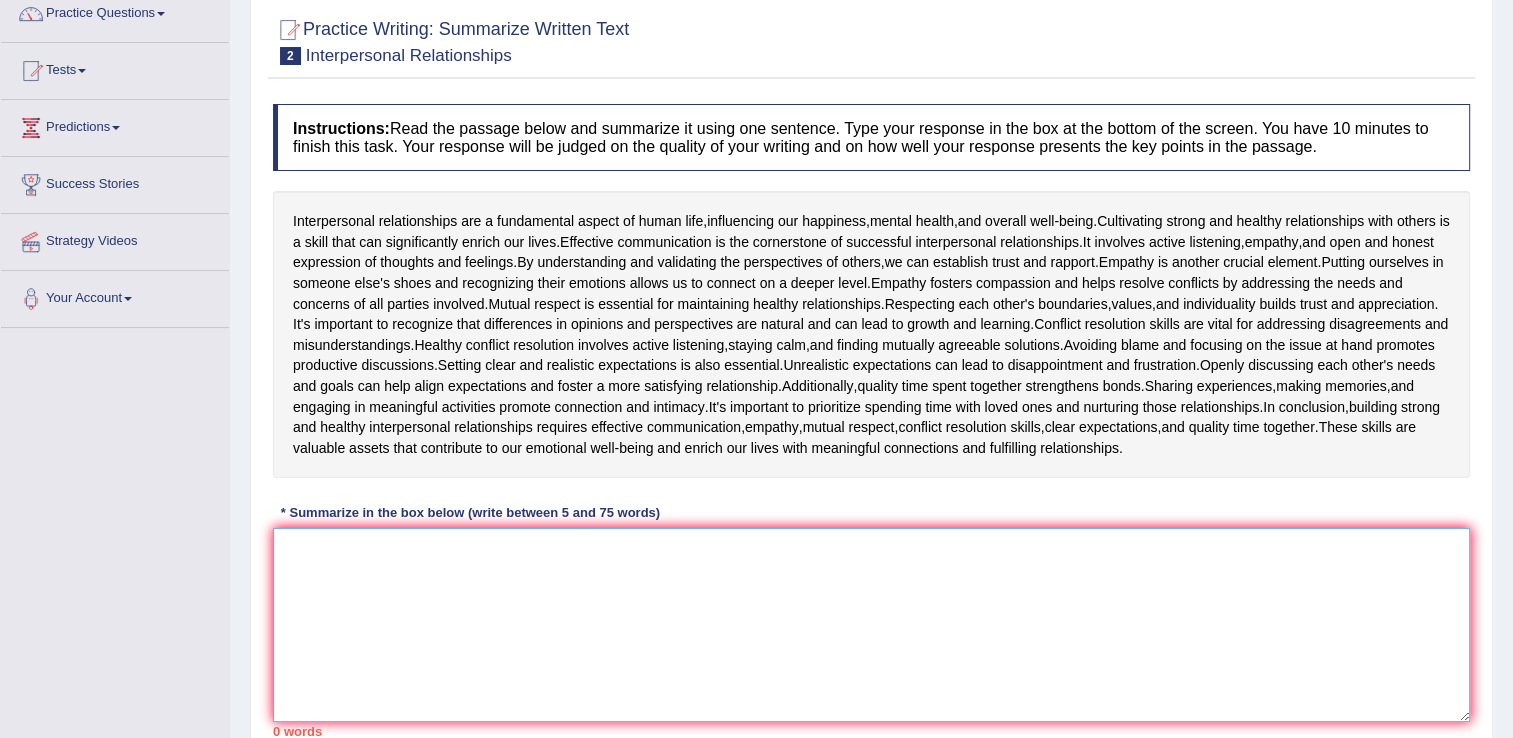 click at bounding box center [871, 625] 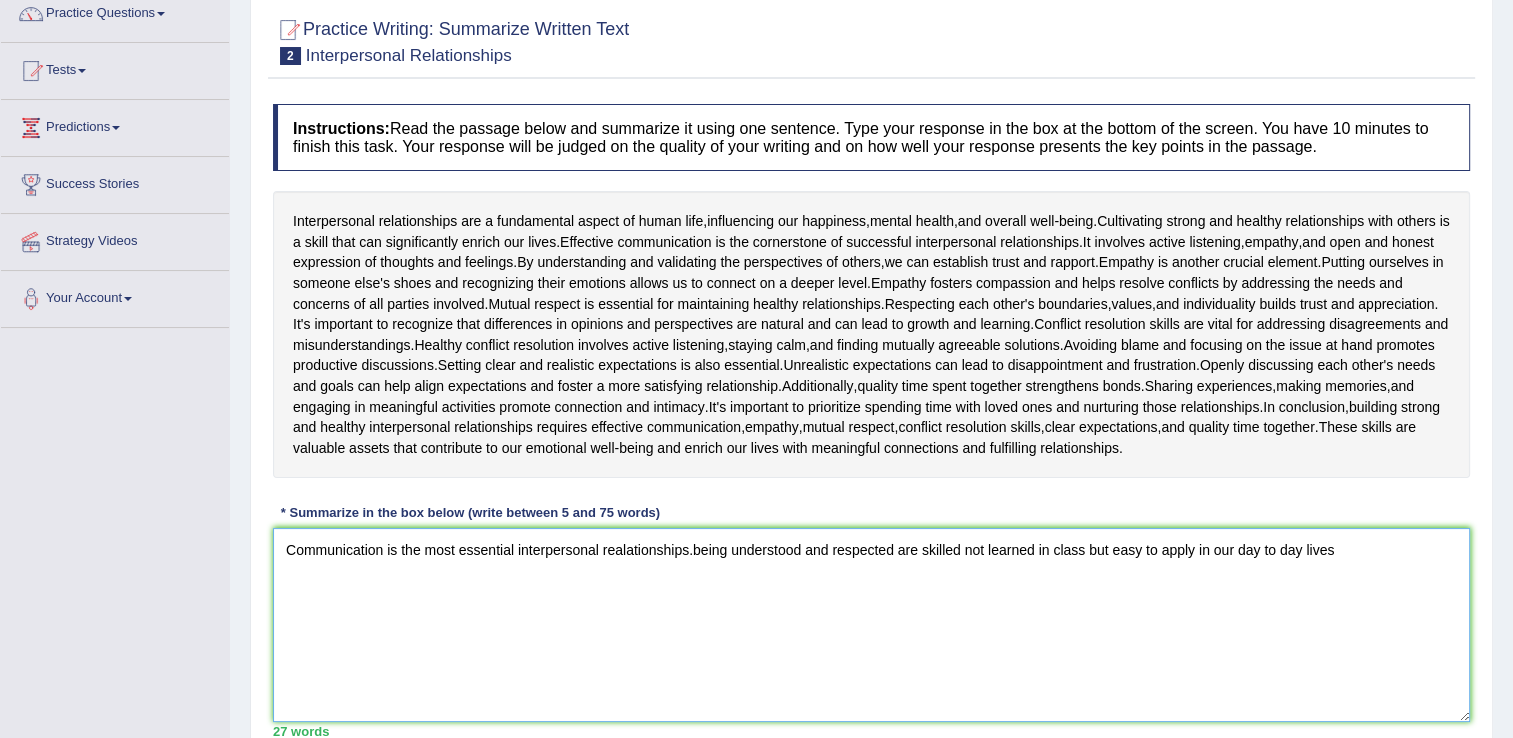 click on "Communication is the most essential interpersonal realationships.being understood and respected are skilled not learned in class but easy to apply in our day to day lives" at bounding box center (871, 625) 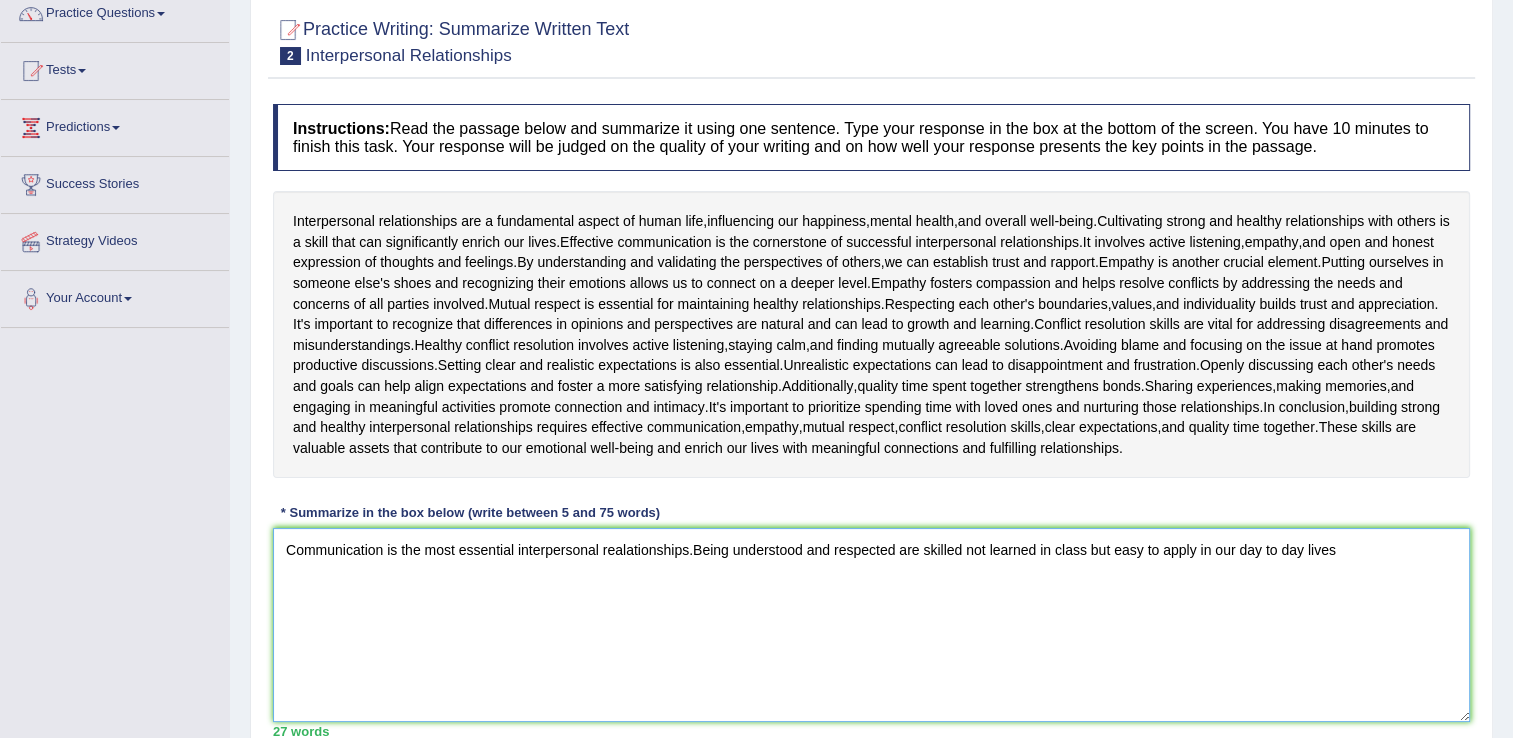 click on "Communication is the most essential interpersonal realationships.Being understood and respected are skilled not learned in class but easy to apply in our day to day lives" at bounding box center [871, 625] 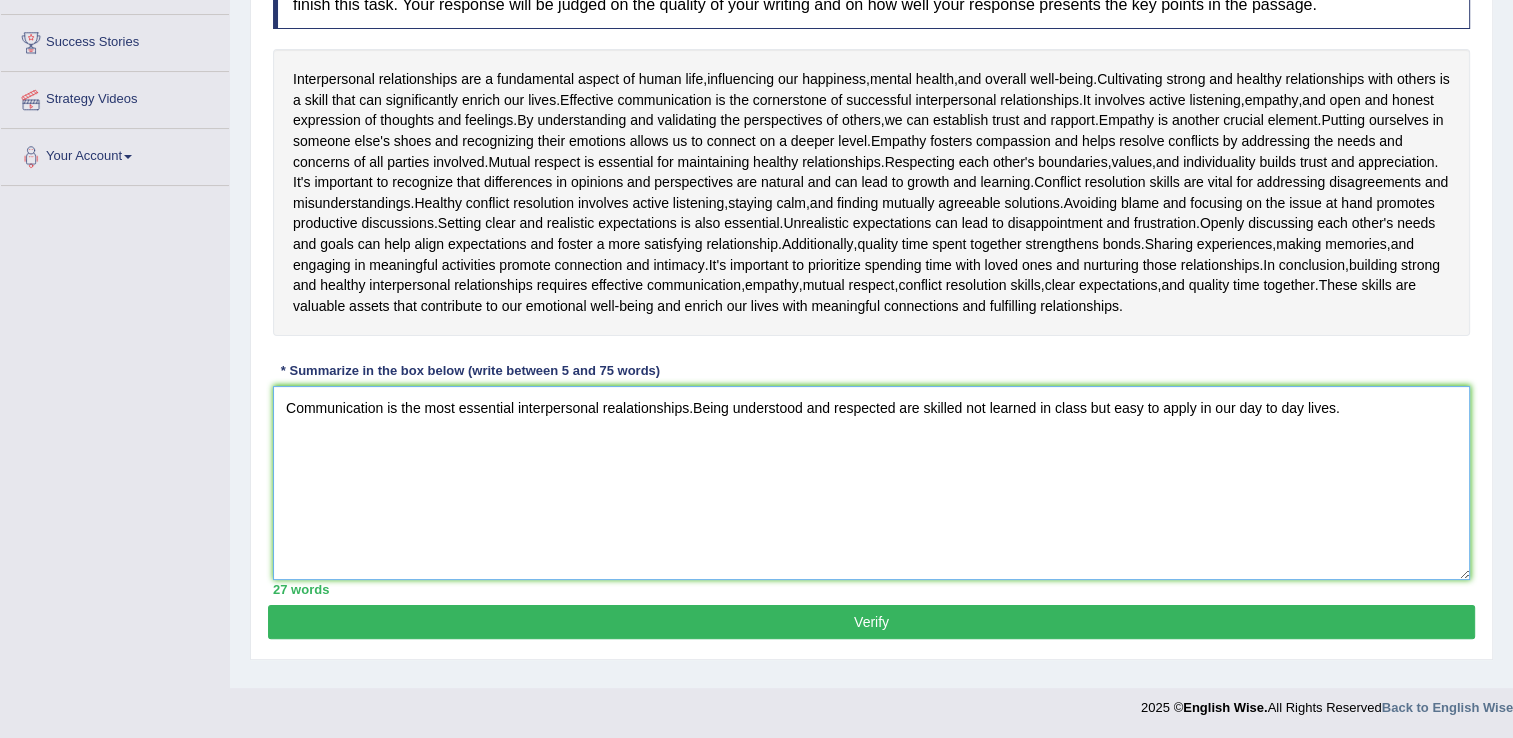 scroll, scrollTop: 317, scrollLeft: 0, axis: vertical 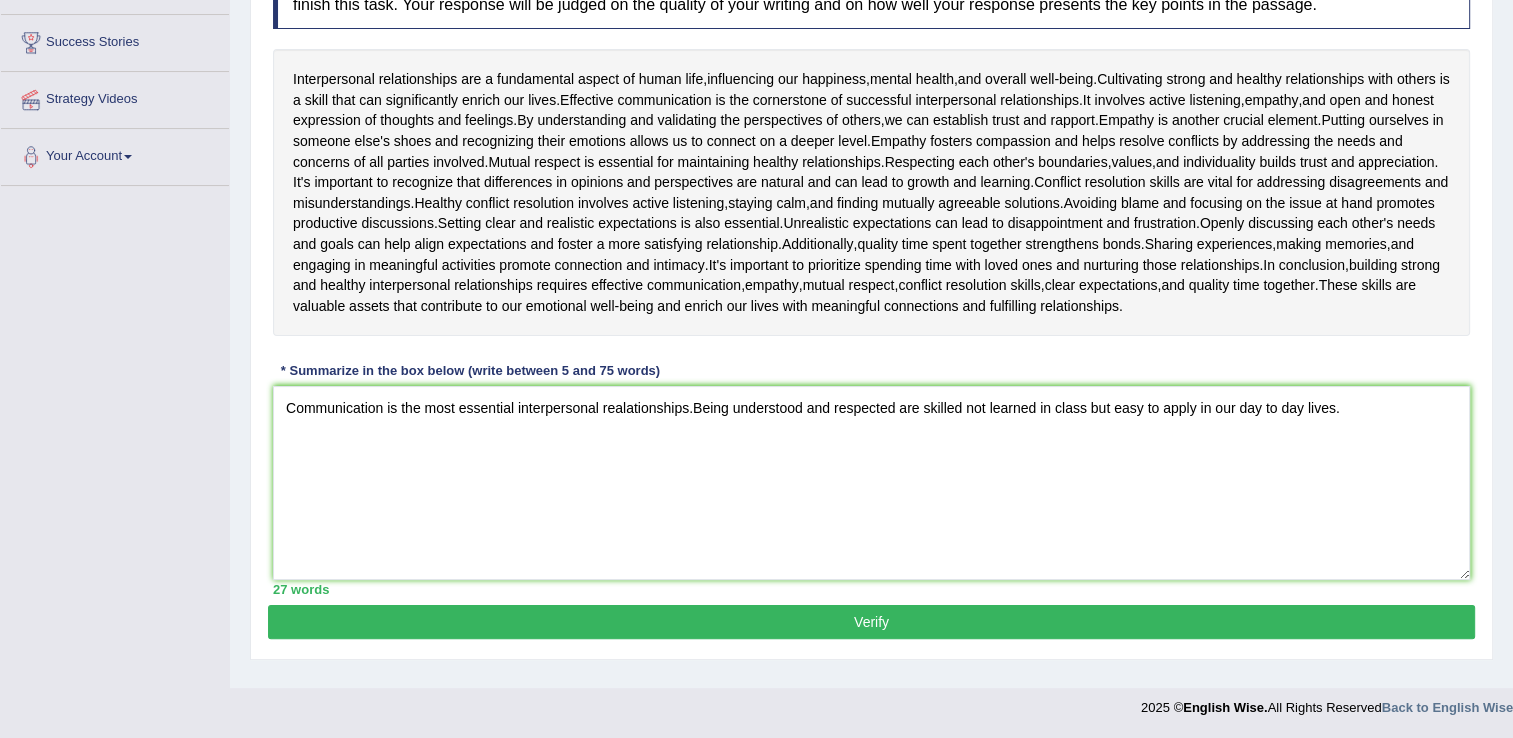 click on "Verify" at bounding box center (871, 622) 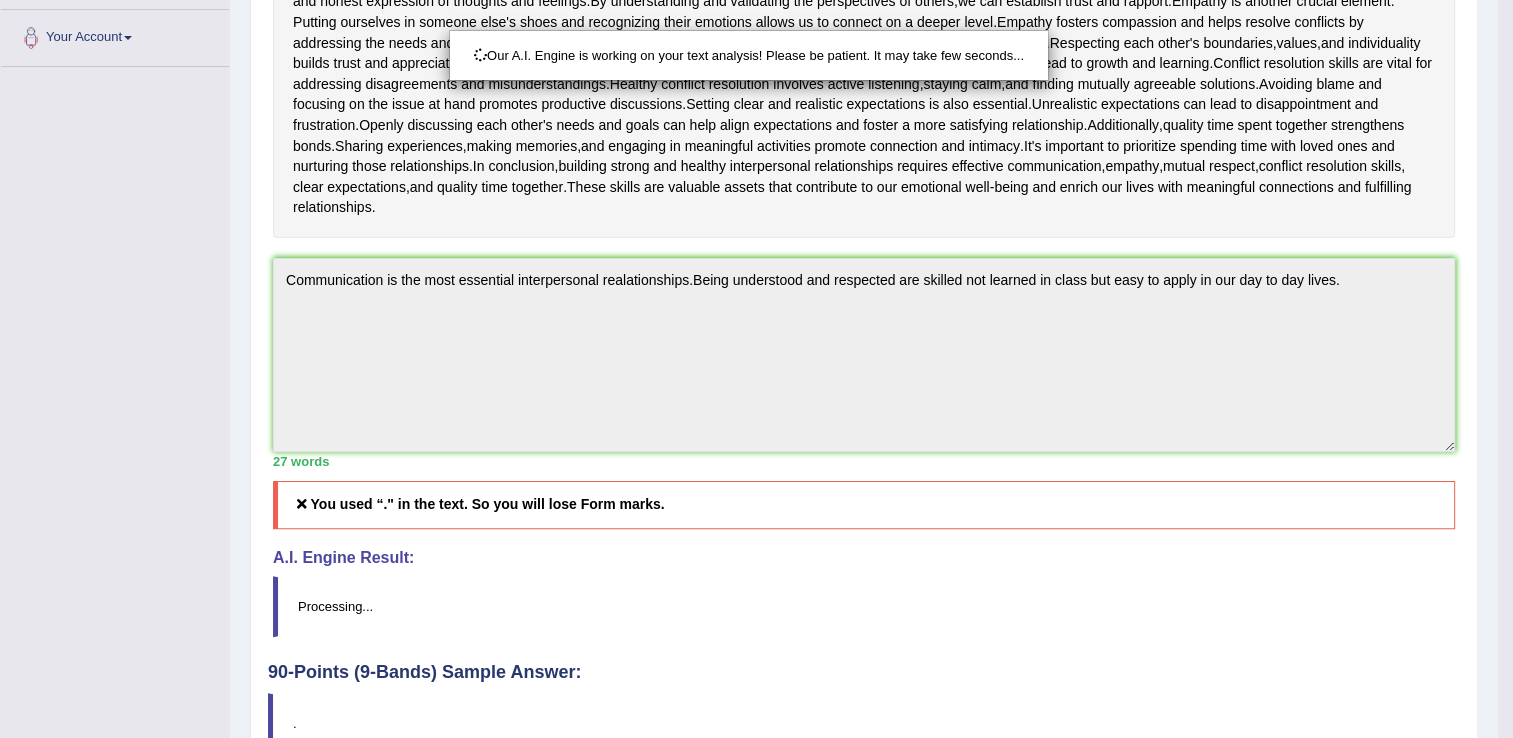 scroll, scrollTop: 432, scrollLeft: 0, axis: vertical 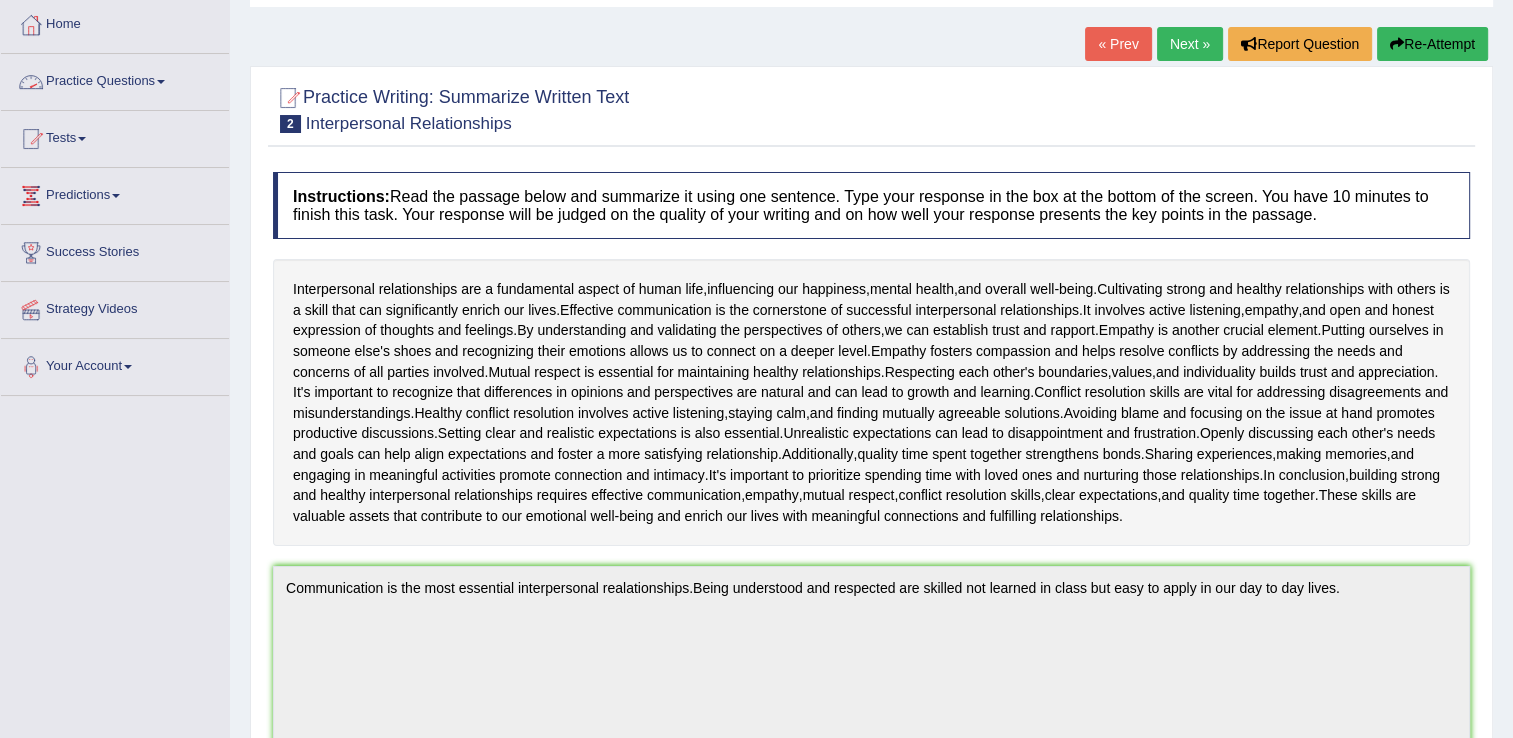 click on "Practice Questions" at bounding box center [115, 79] 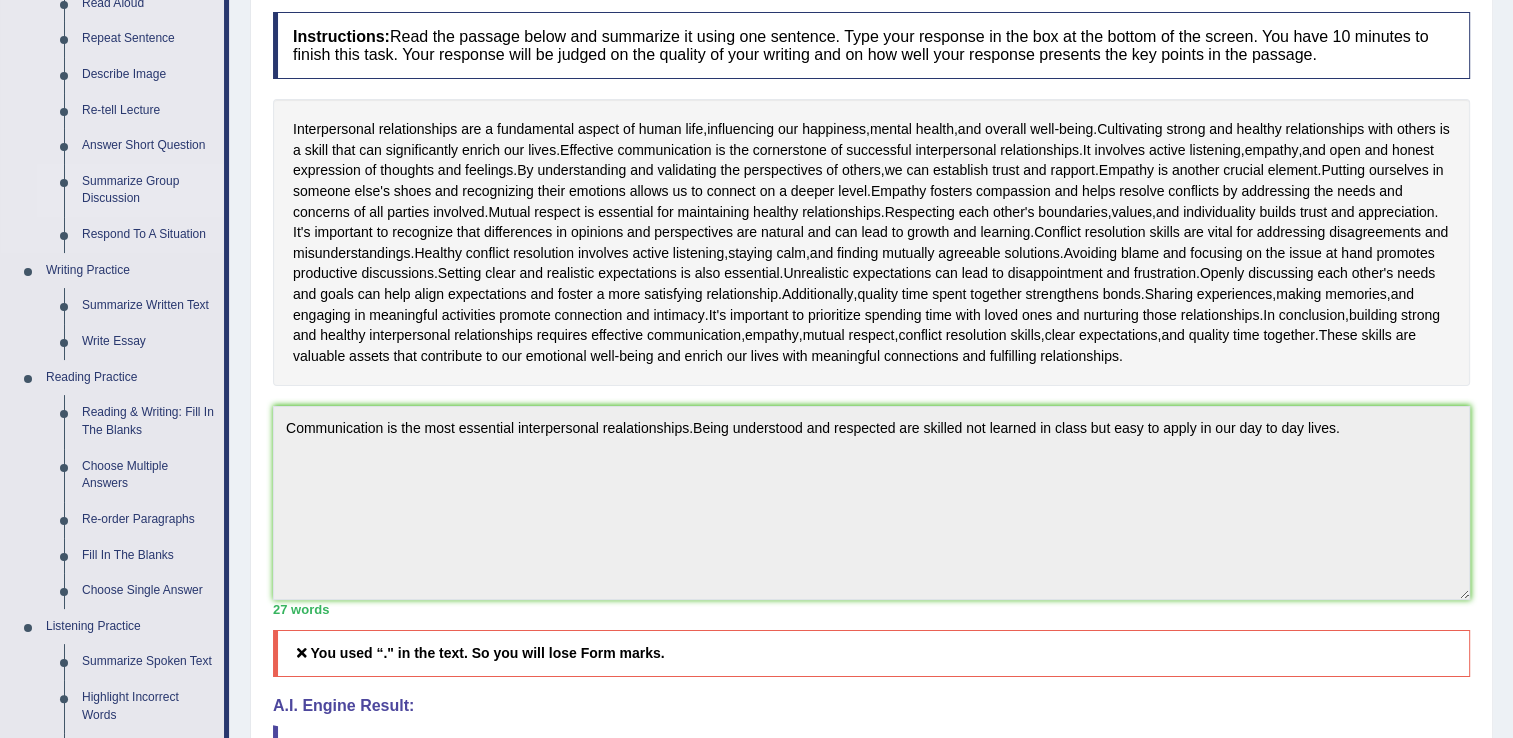 scroll, scrollTop: 264, scrollLeft: 0, axis: vertical 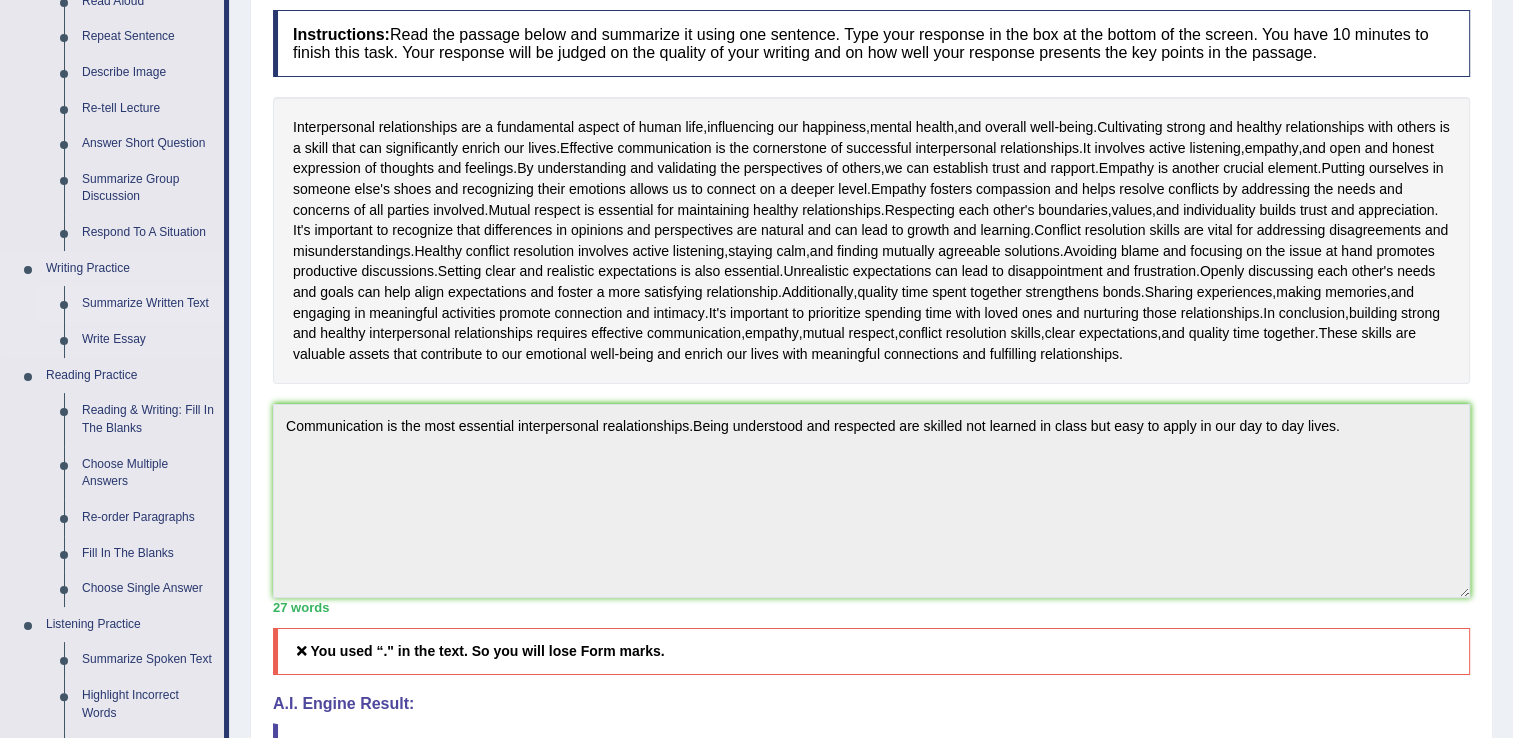 click on "Summarize Written Text" at bounding box center (148, 304) 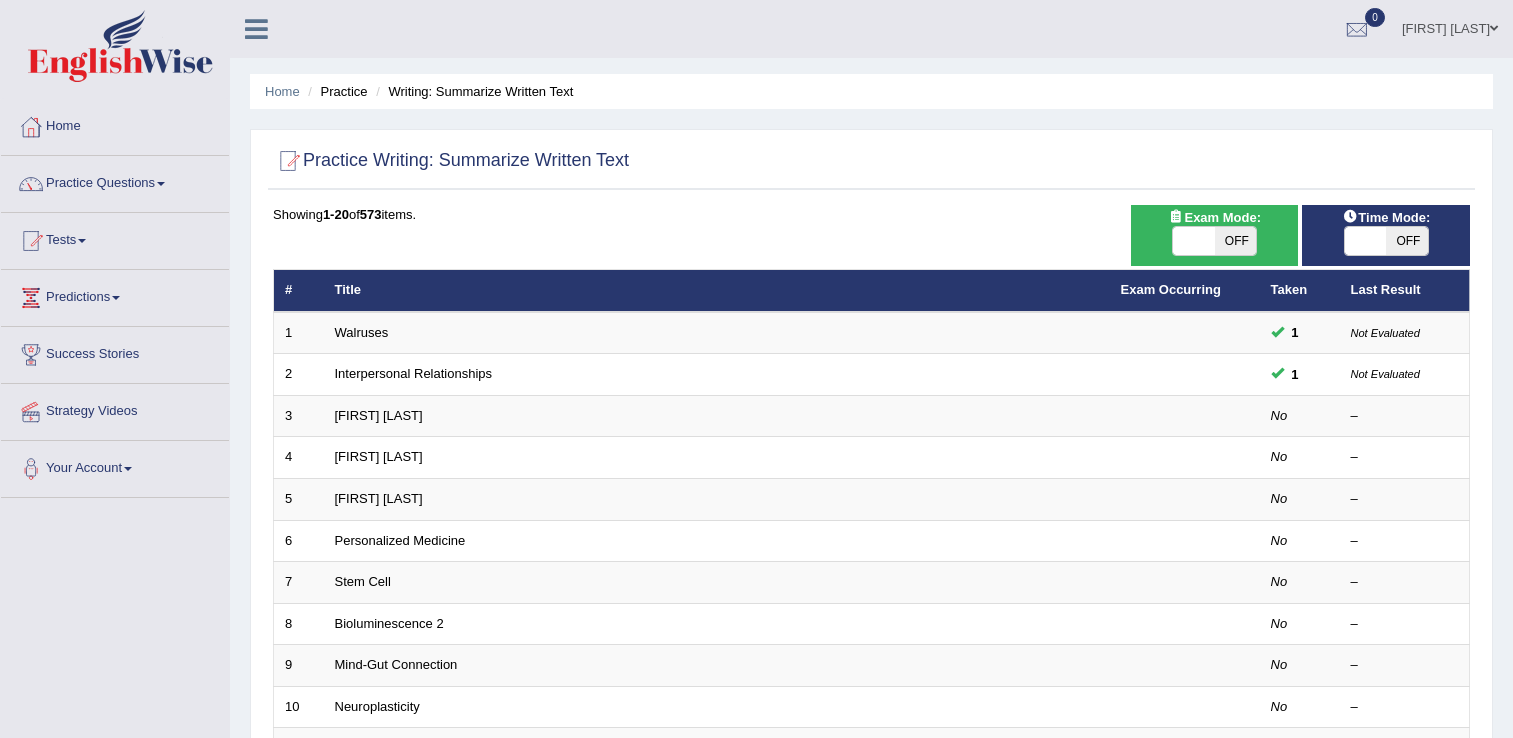 scroll, scrollTop: 0, scrollLeft: 0, axis: both 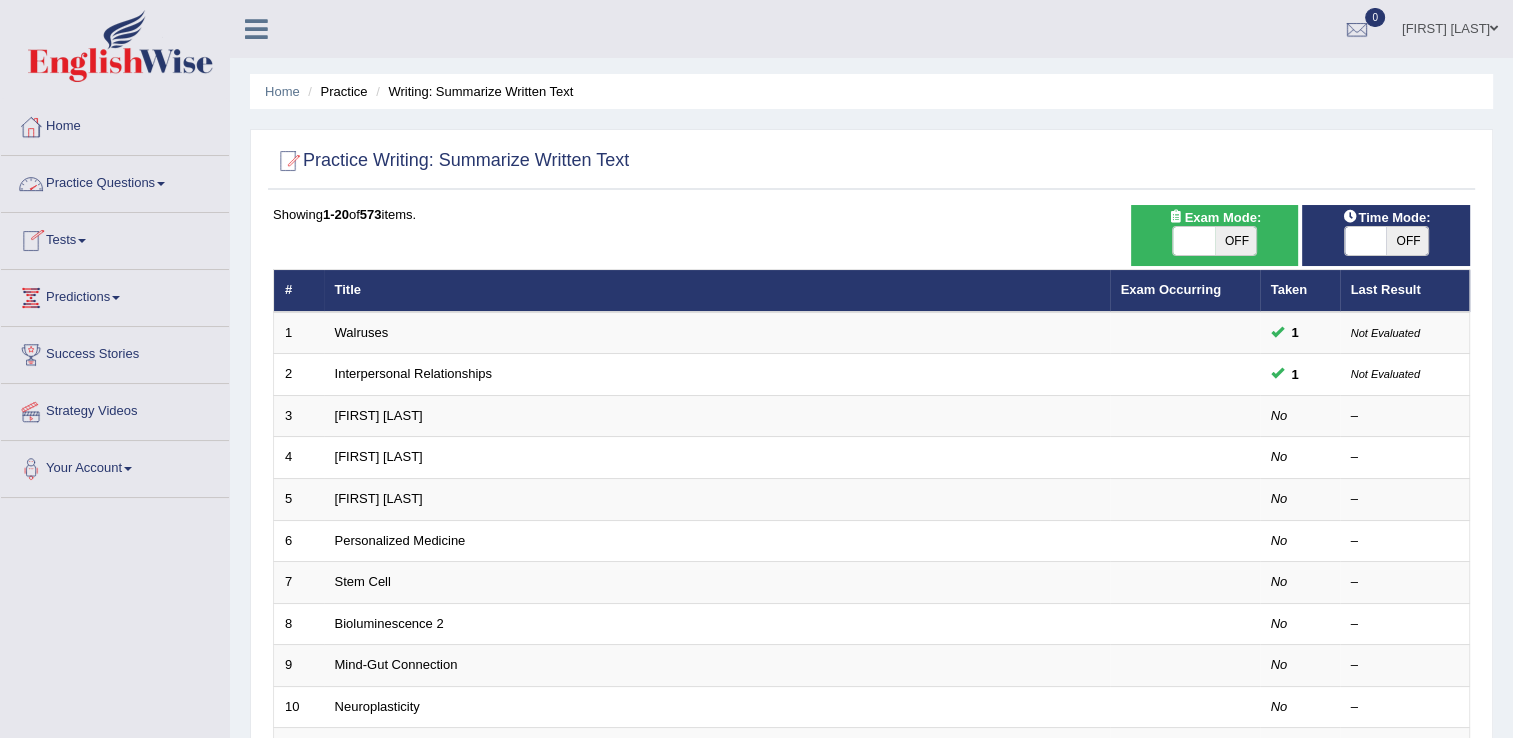 click on "Practice Questions" at bounding box center [115, 181] 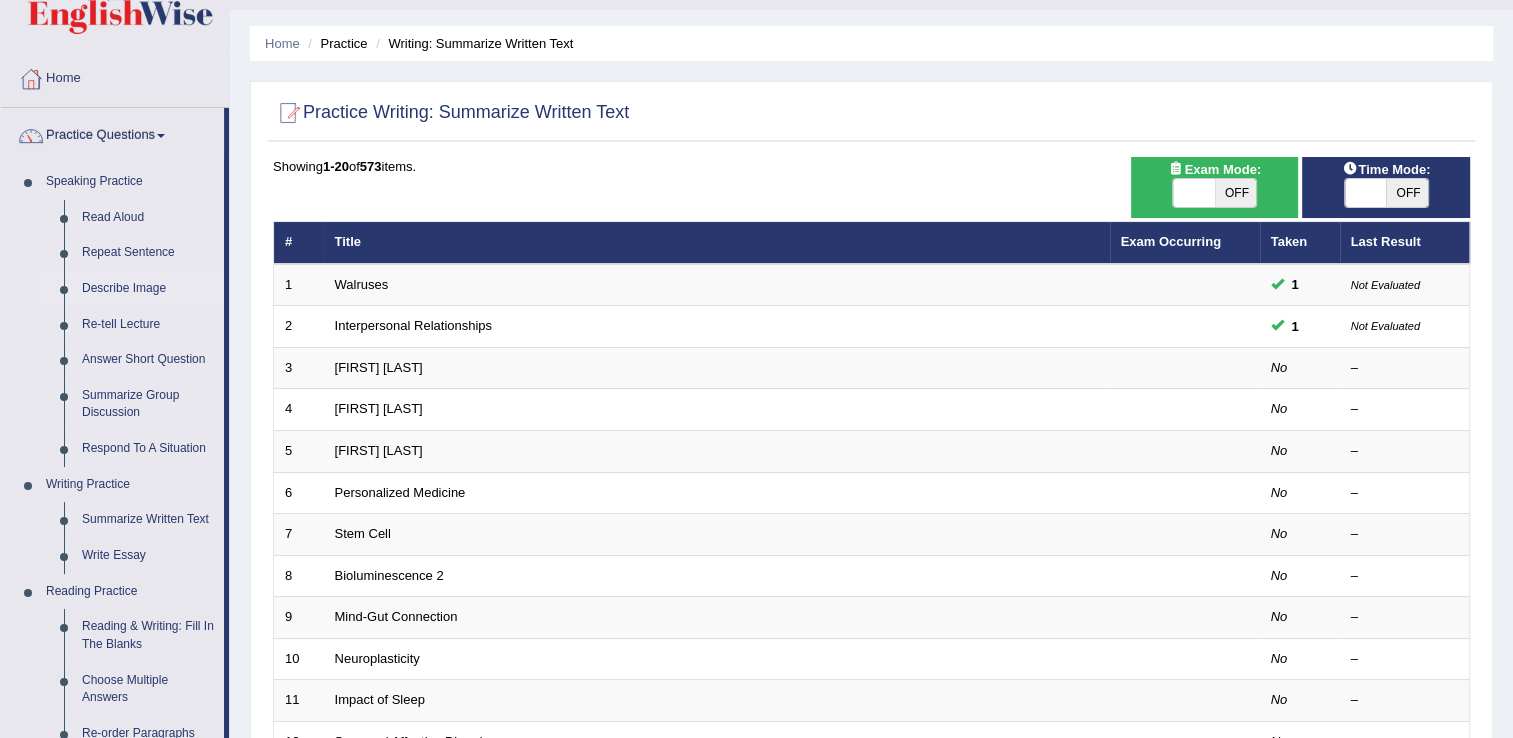 scroll, scrollTop: 48, scrollLeft: 0, axis: vertical 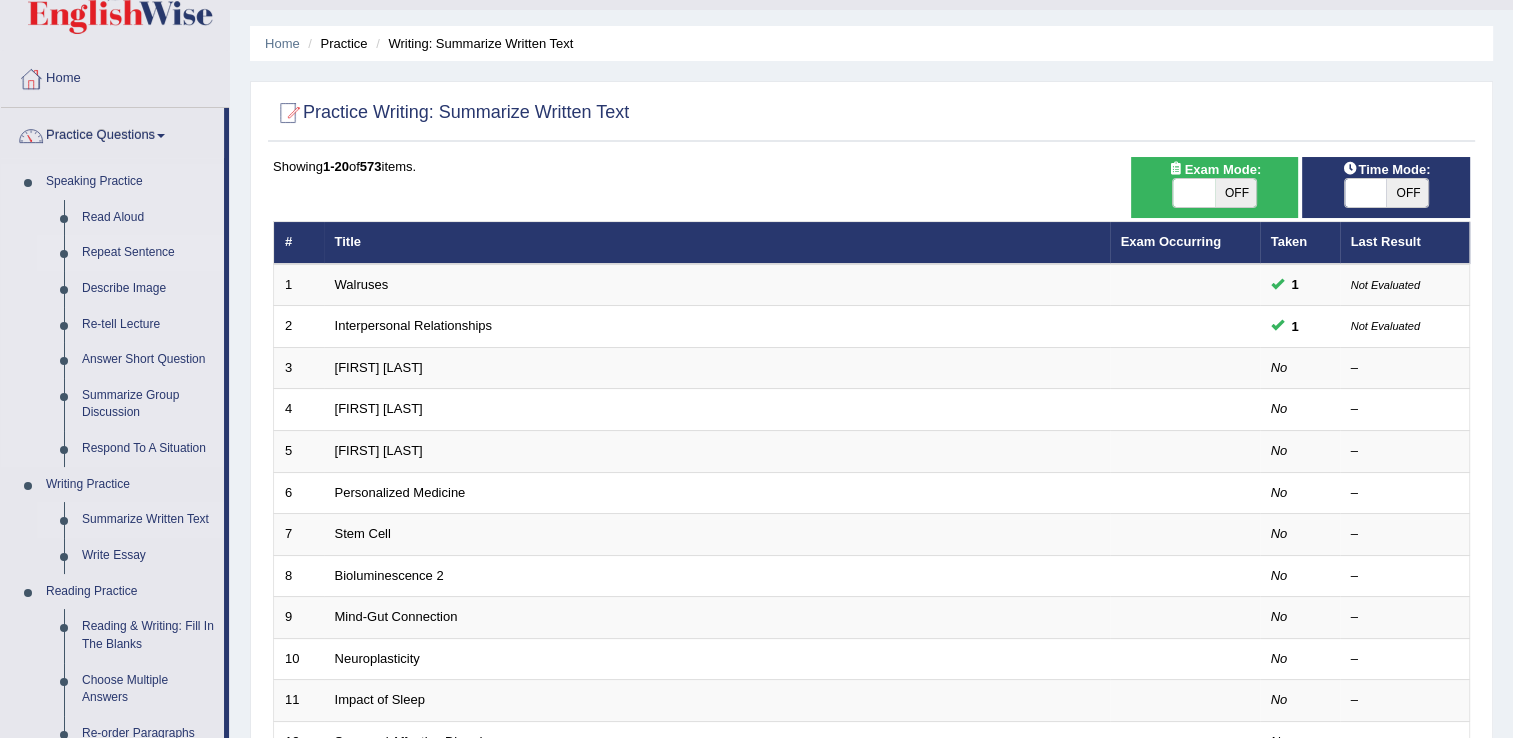 click on "Repeat Sentence" at bounding box center (148, 253) 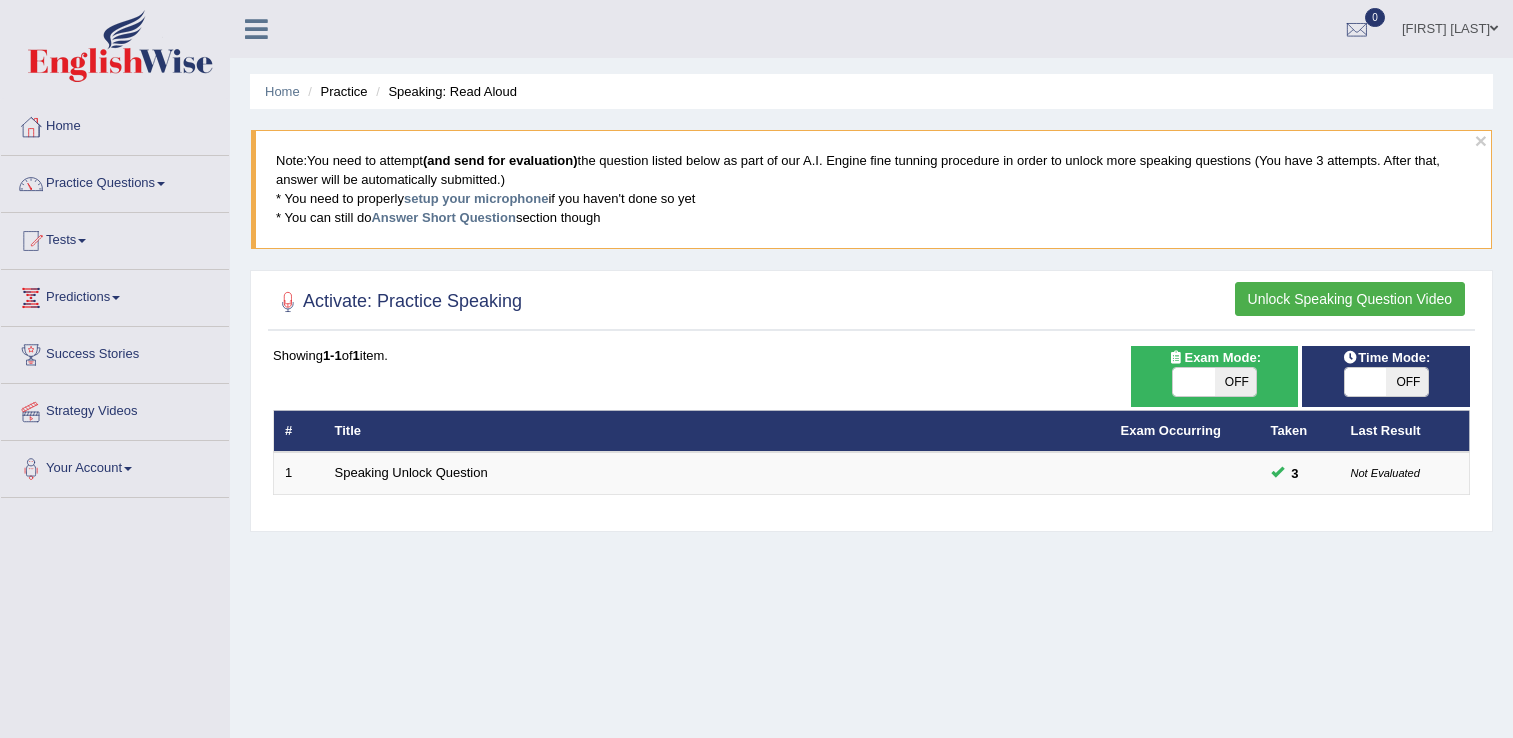 scroll, scrollTop: 0, scrollLeft: 0, axis: both 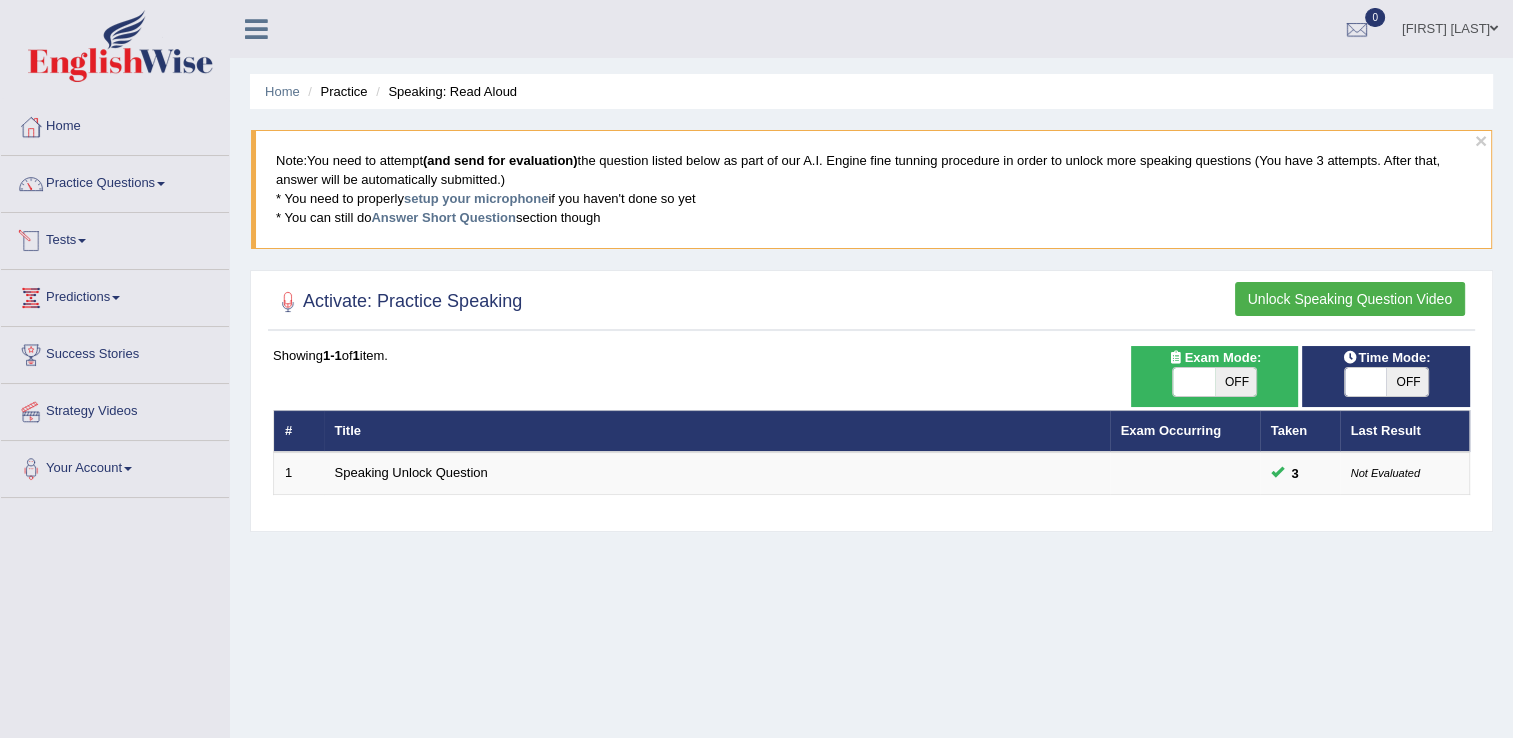click on "Tests" at bounding box center (115, 238) 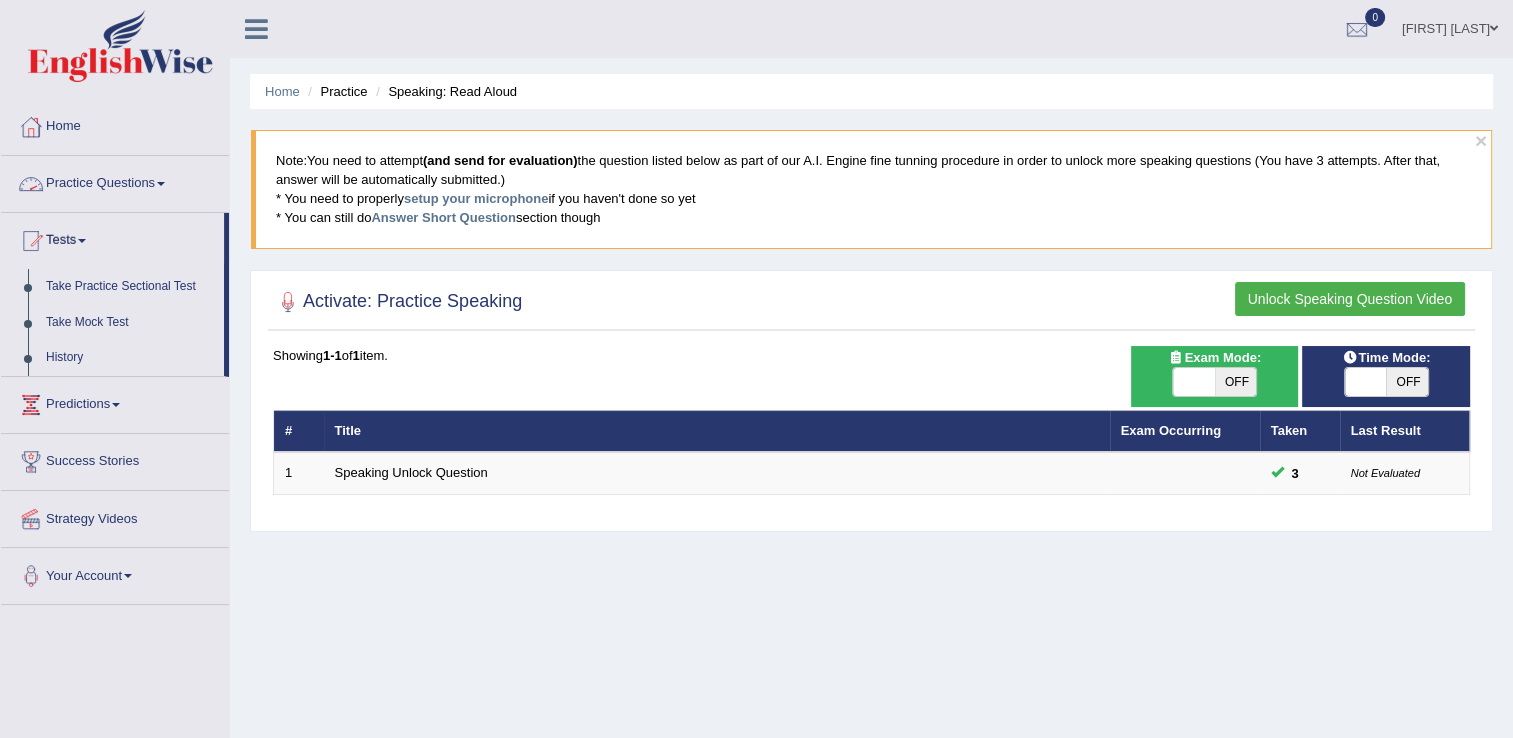 click on "Practice Questions" at bounding box center (115, 181) 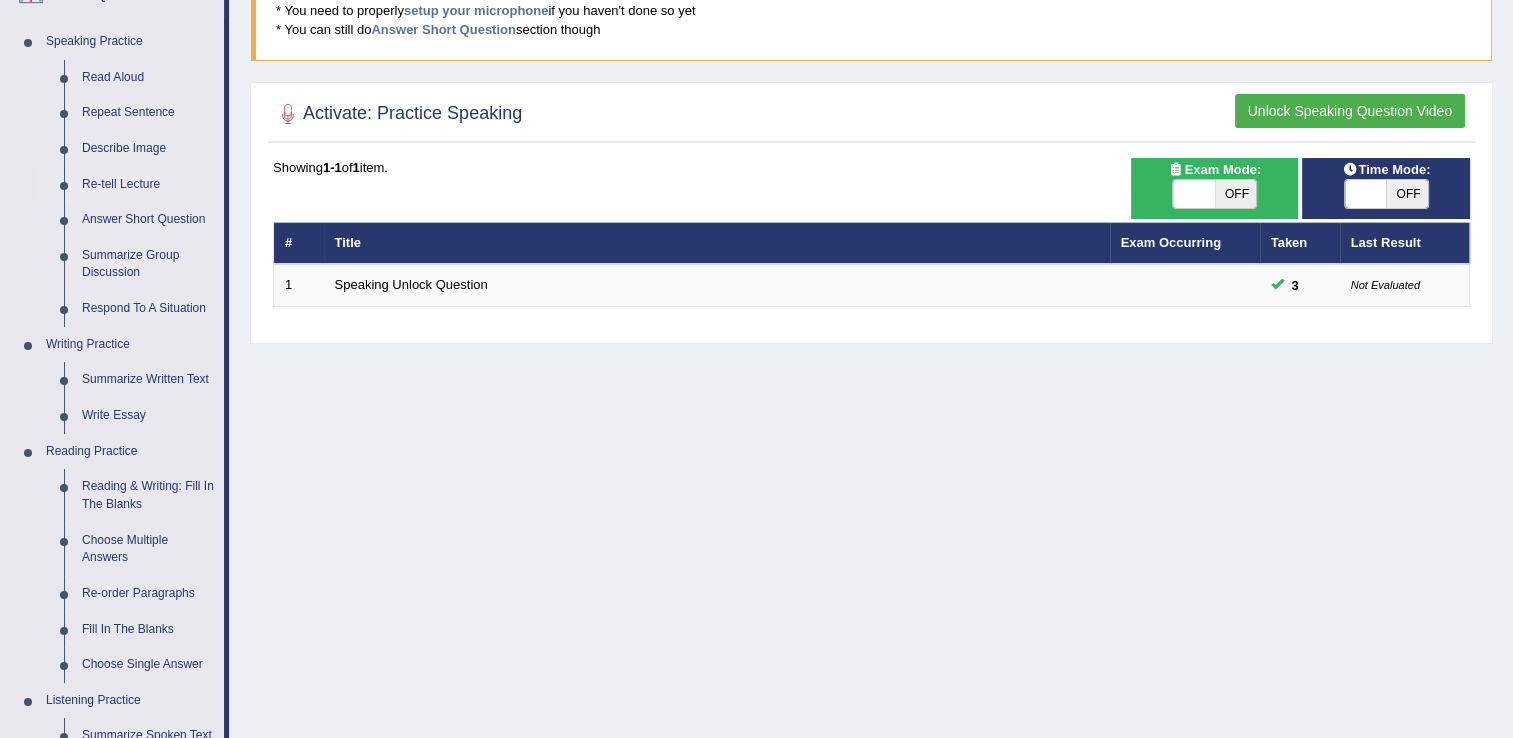 scroll, scrollTop: 190, scrollLeft: 0, axis: vertical 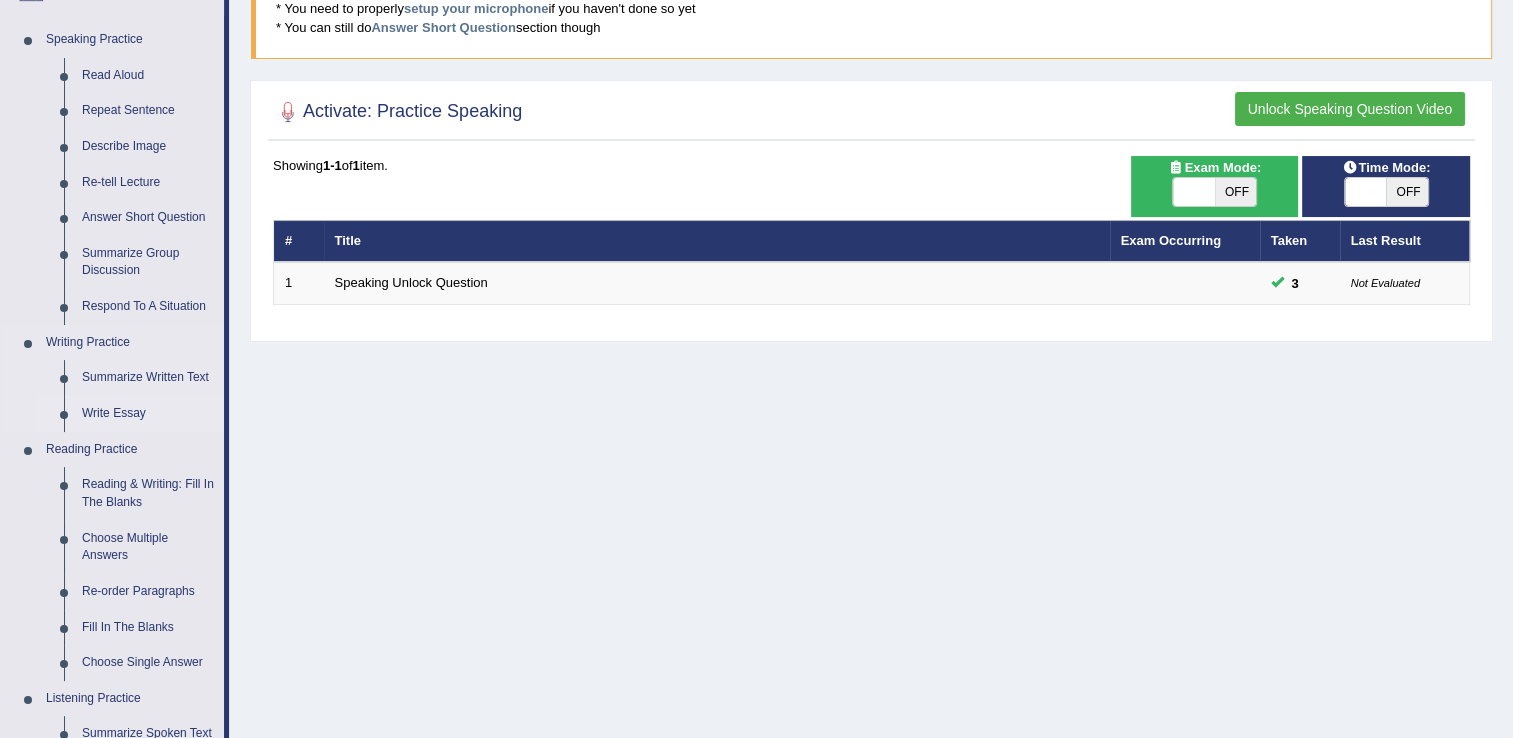 click on "Write Essay" at bounding box center (148, 414) 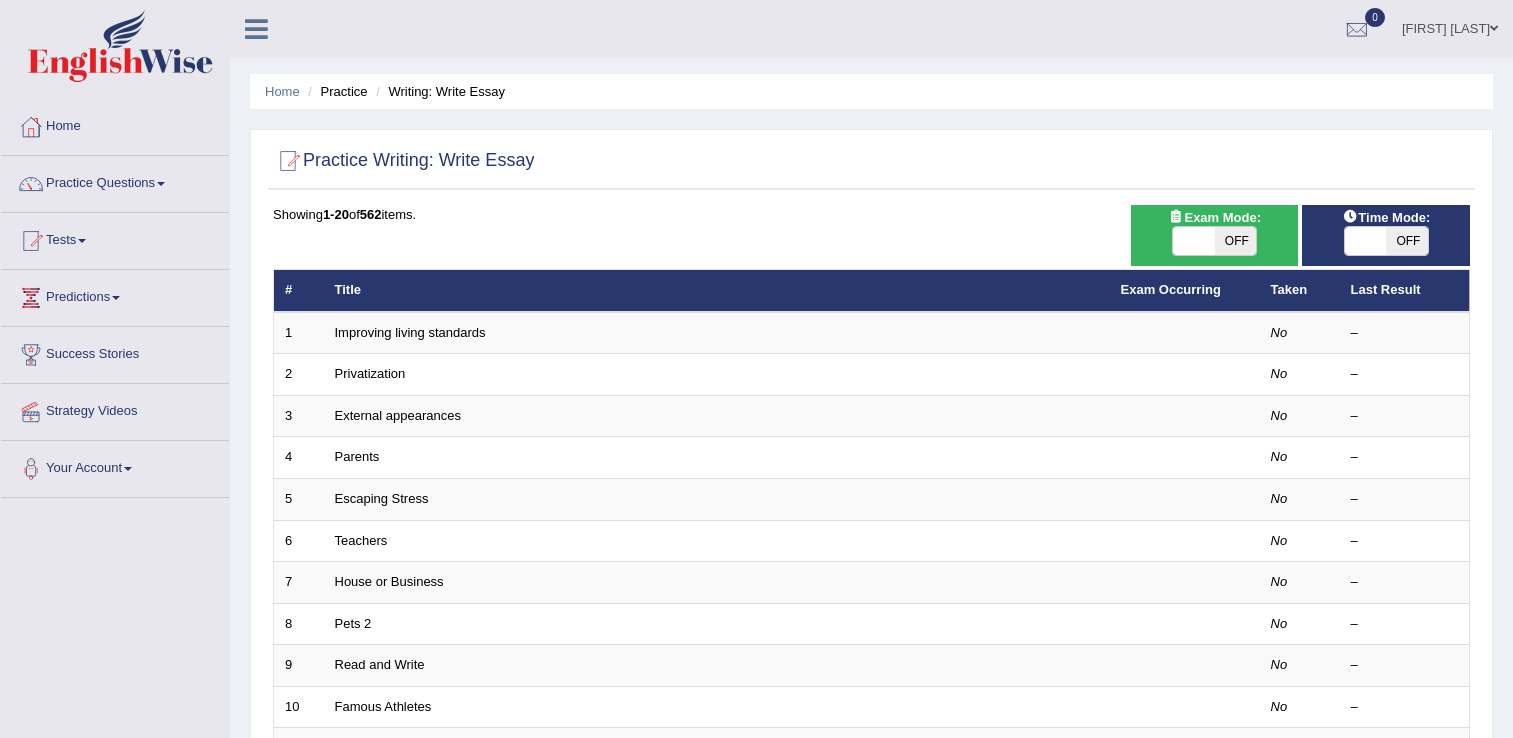 scroll, scrollTop: 0, scrollLeft: 0, axis: both 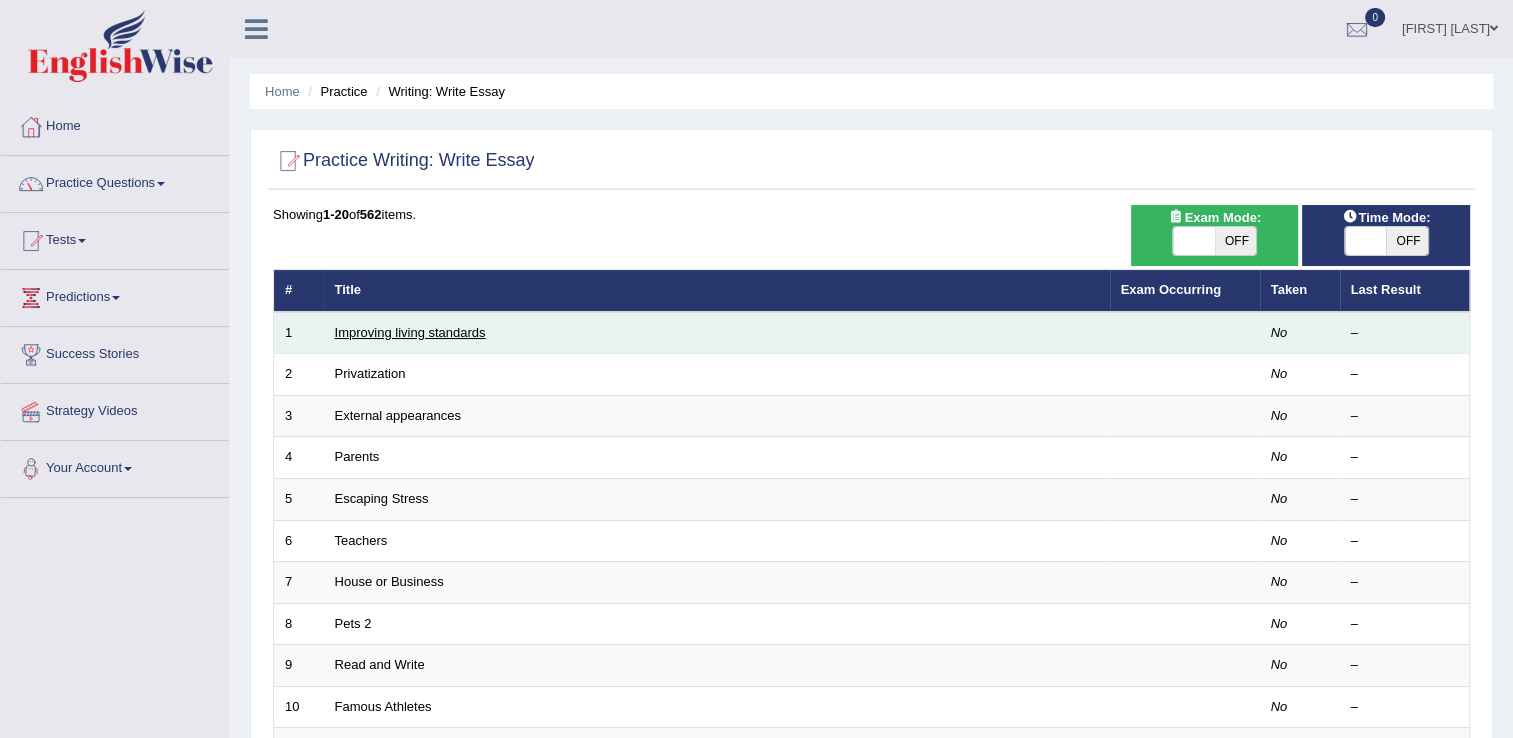 click on "Improving living standards" at bounding box center (410, 332) 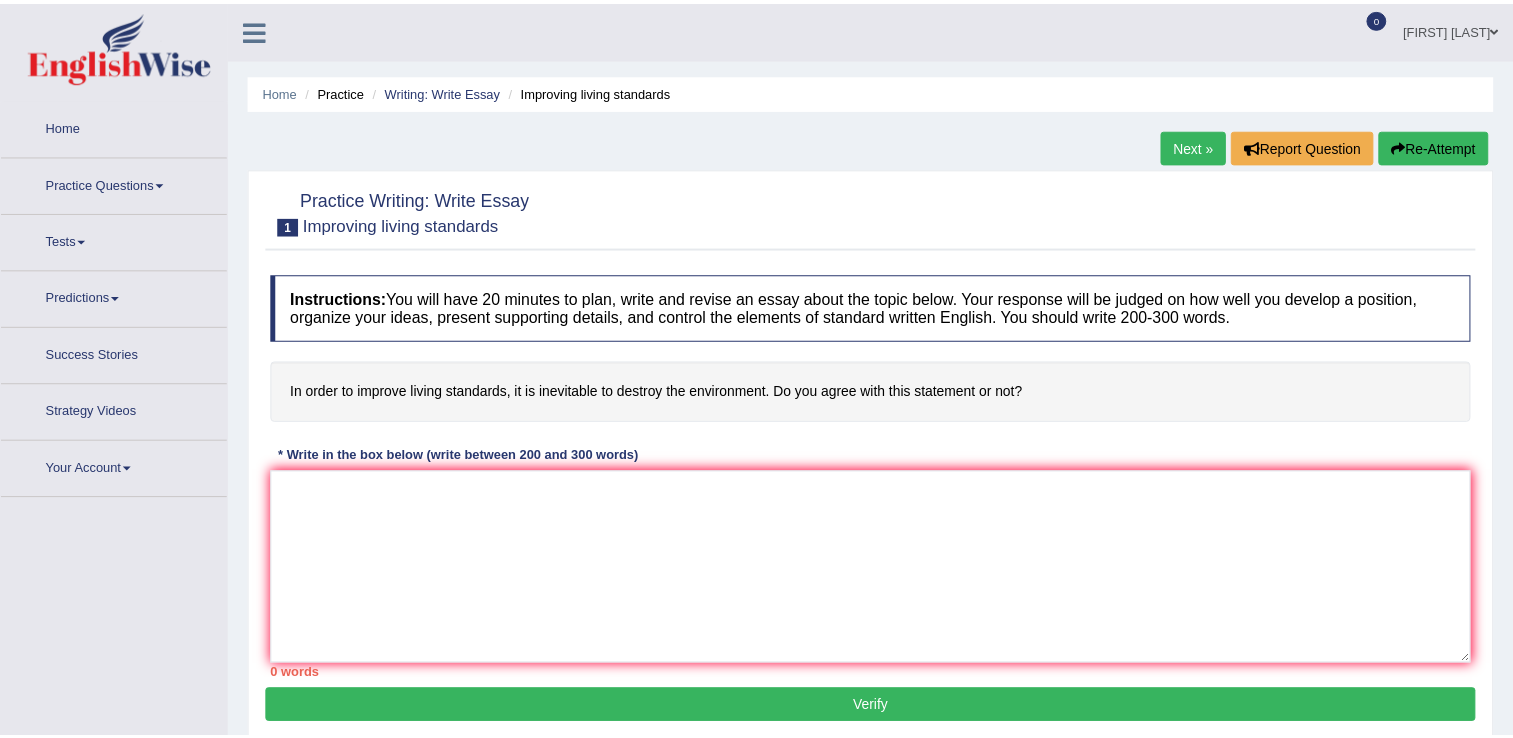 scroll, scrollTop: 0, scrollLeft: 0, axis: both 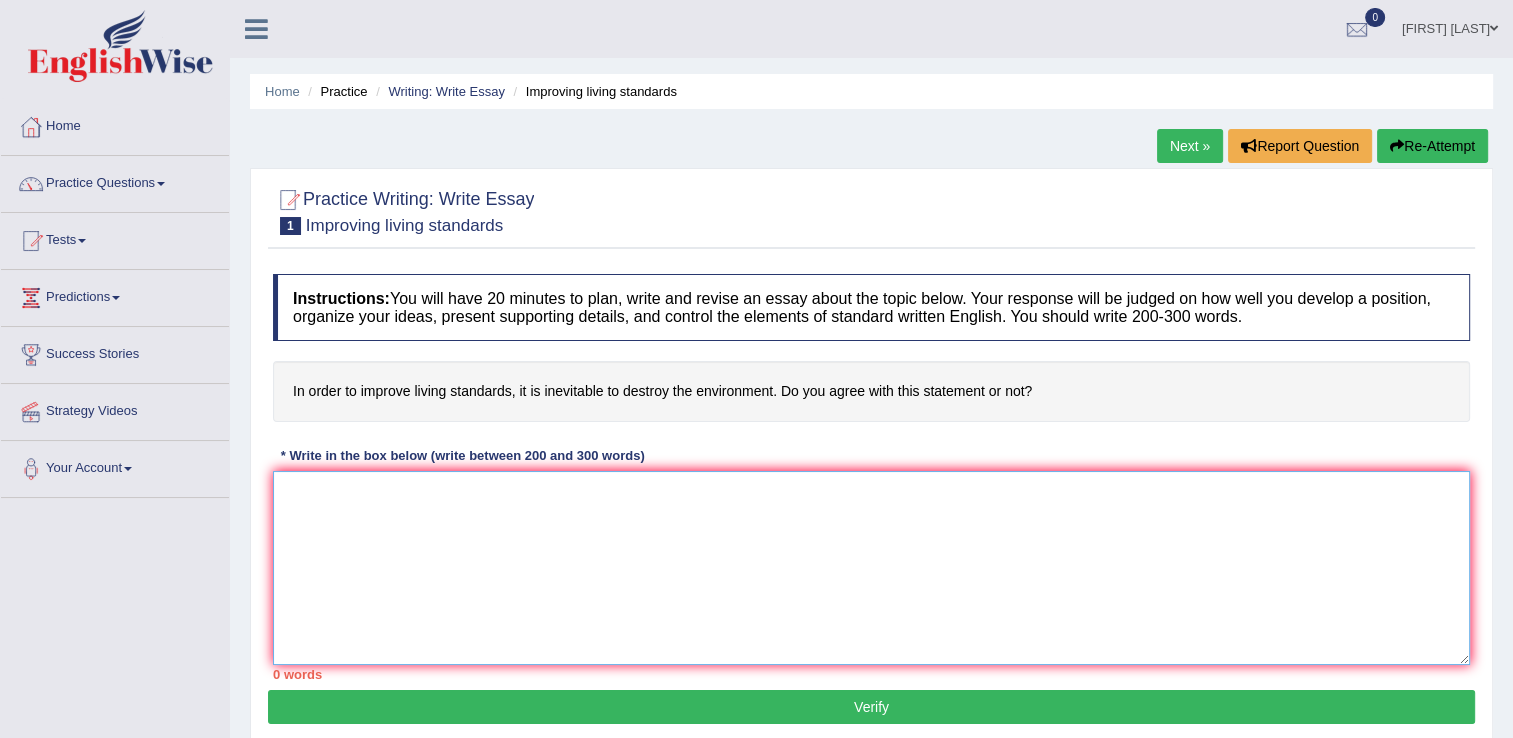 click at bounding box center [871, 568] 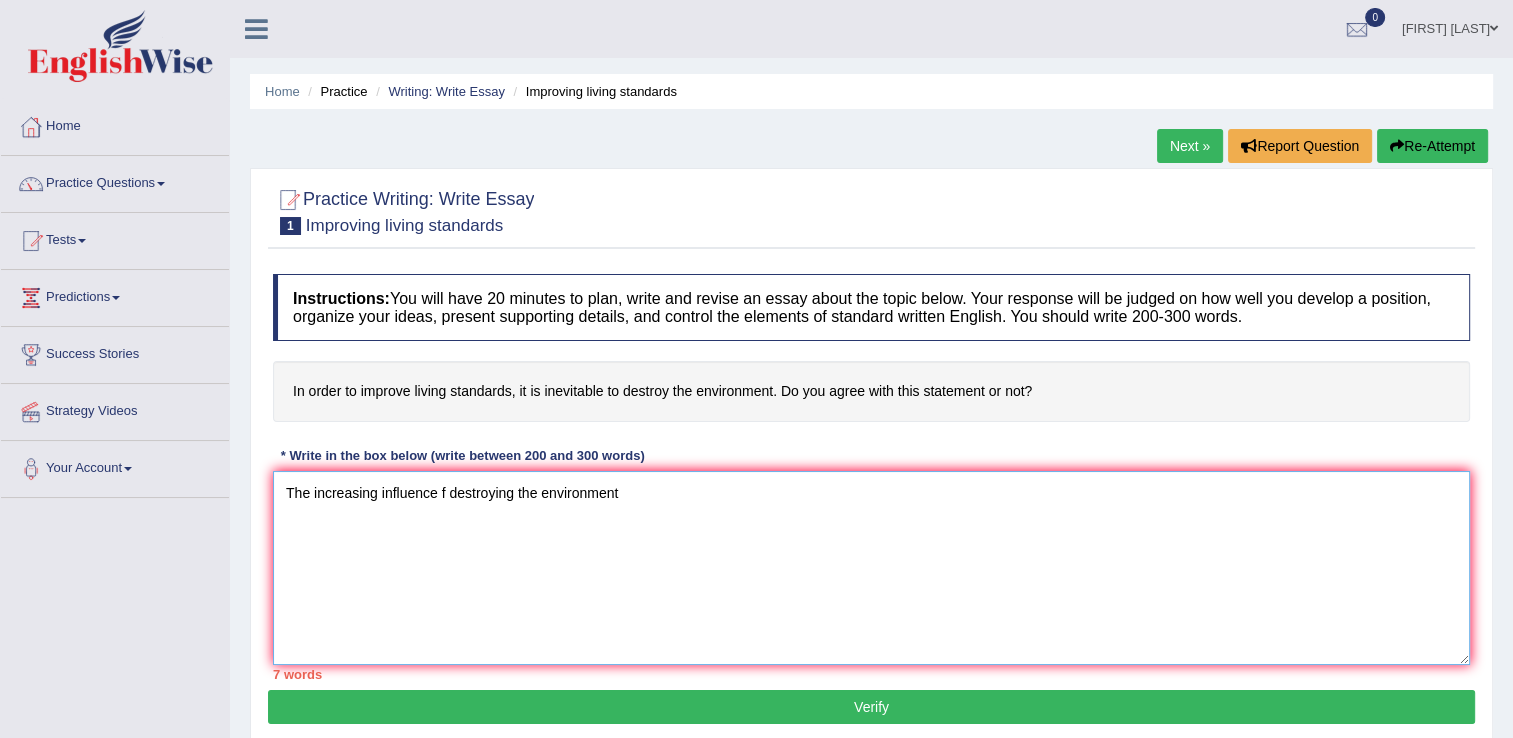 click on "The increasing influence f destroying the environment" at bounding box center [871, 568] 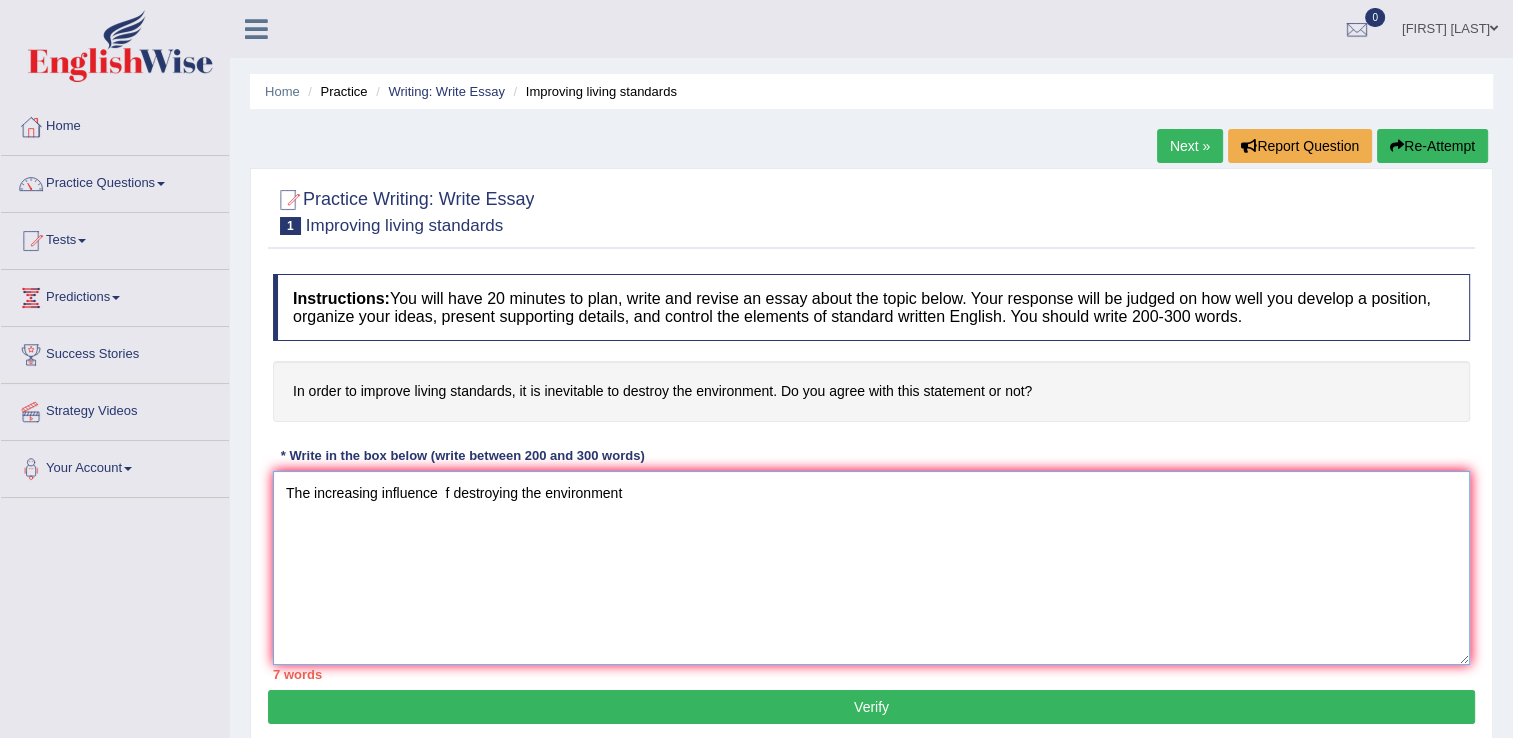 click on "The increasing influence  f destroying the environment" at bounding box center [871, 568] 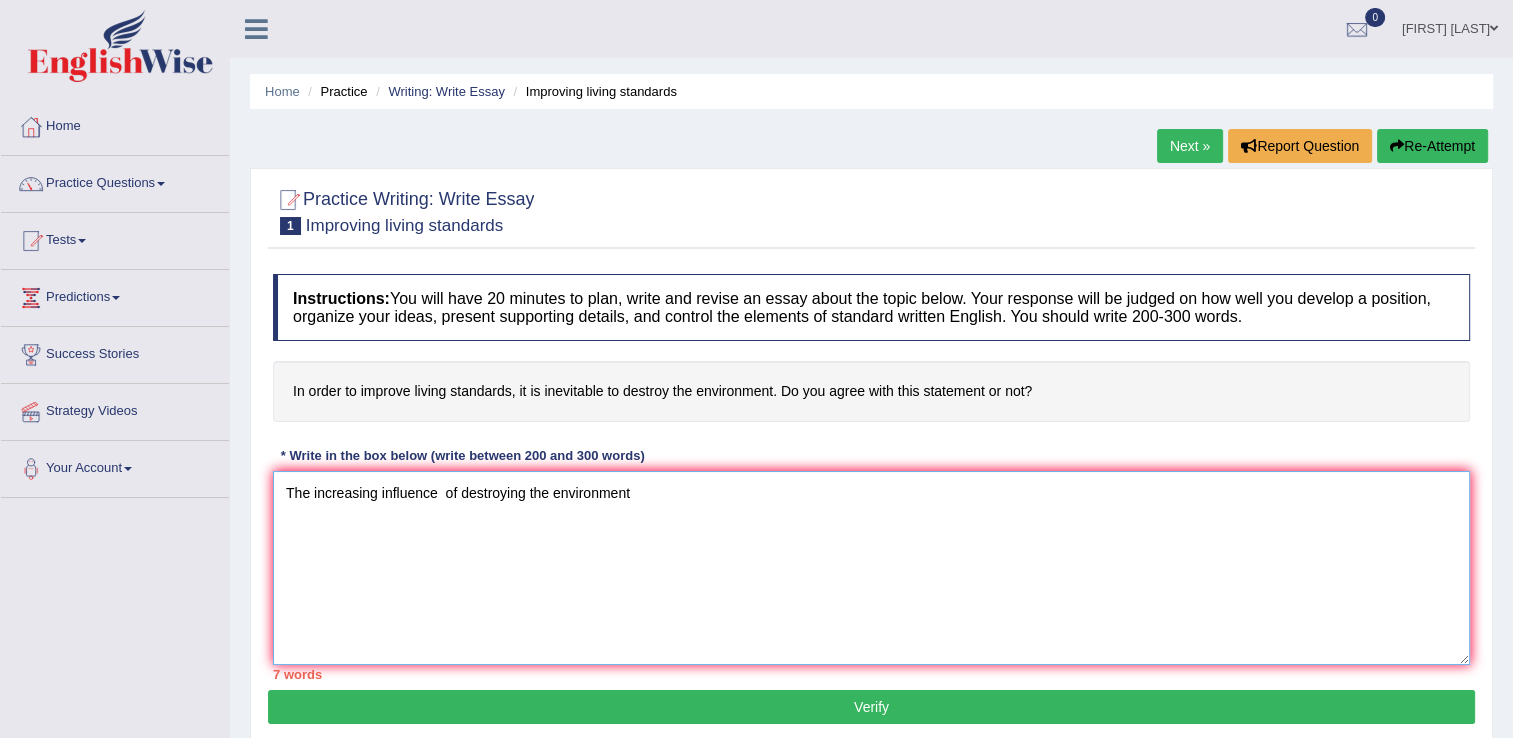 click on "The increasing influence  of destroying the environment" at bounding box center [871, 568] 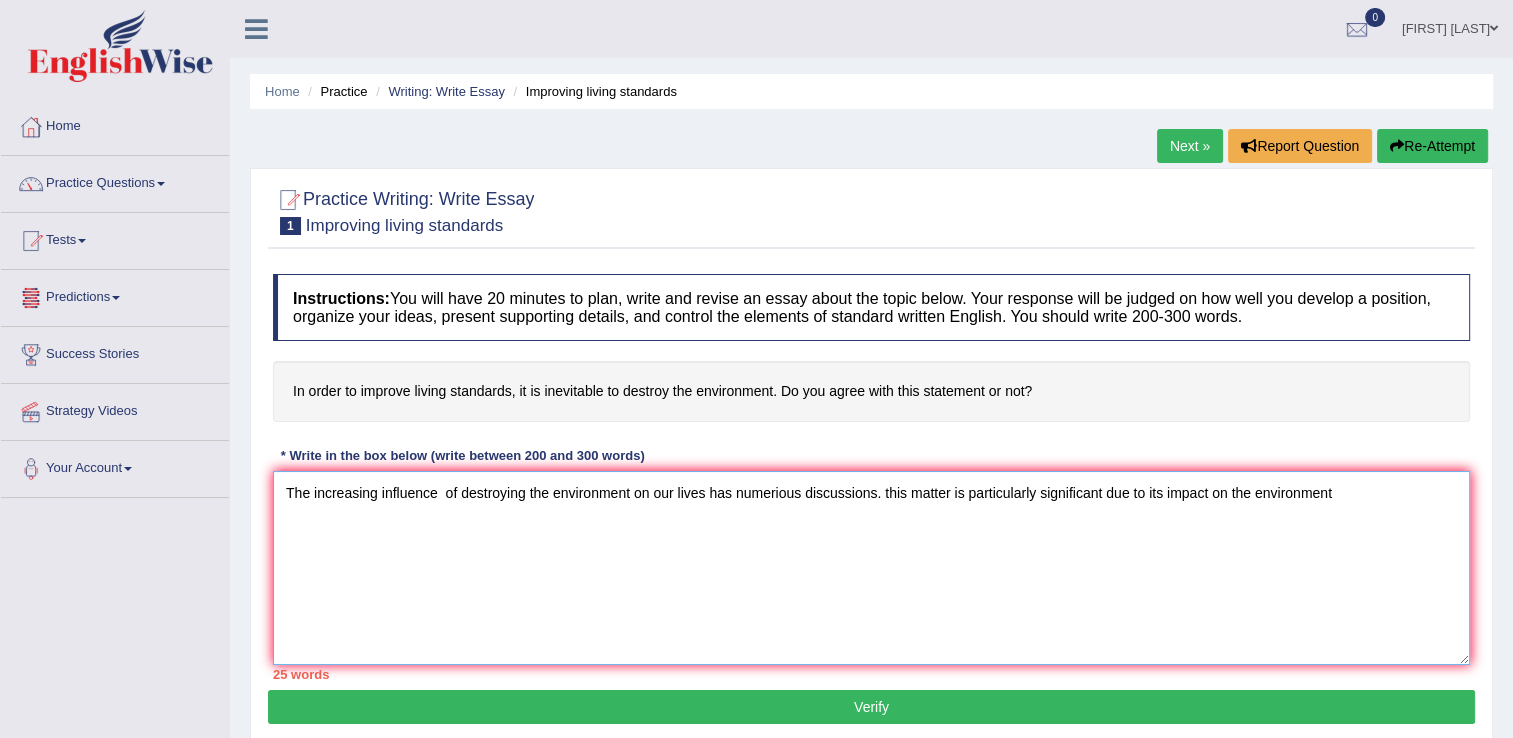 type on "The increasing influence  of destroying the environment on our lives has numerious discussions. this matter is particularly significant due to its impact on the environment" 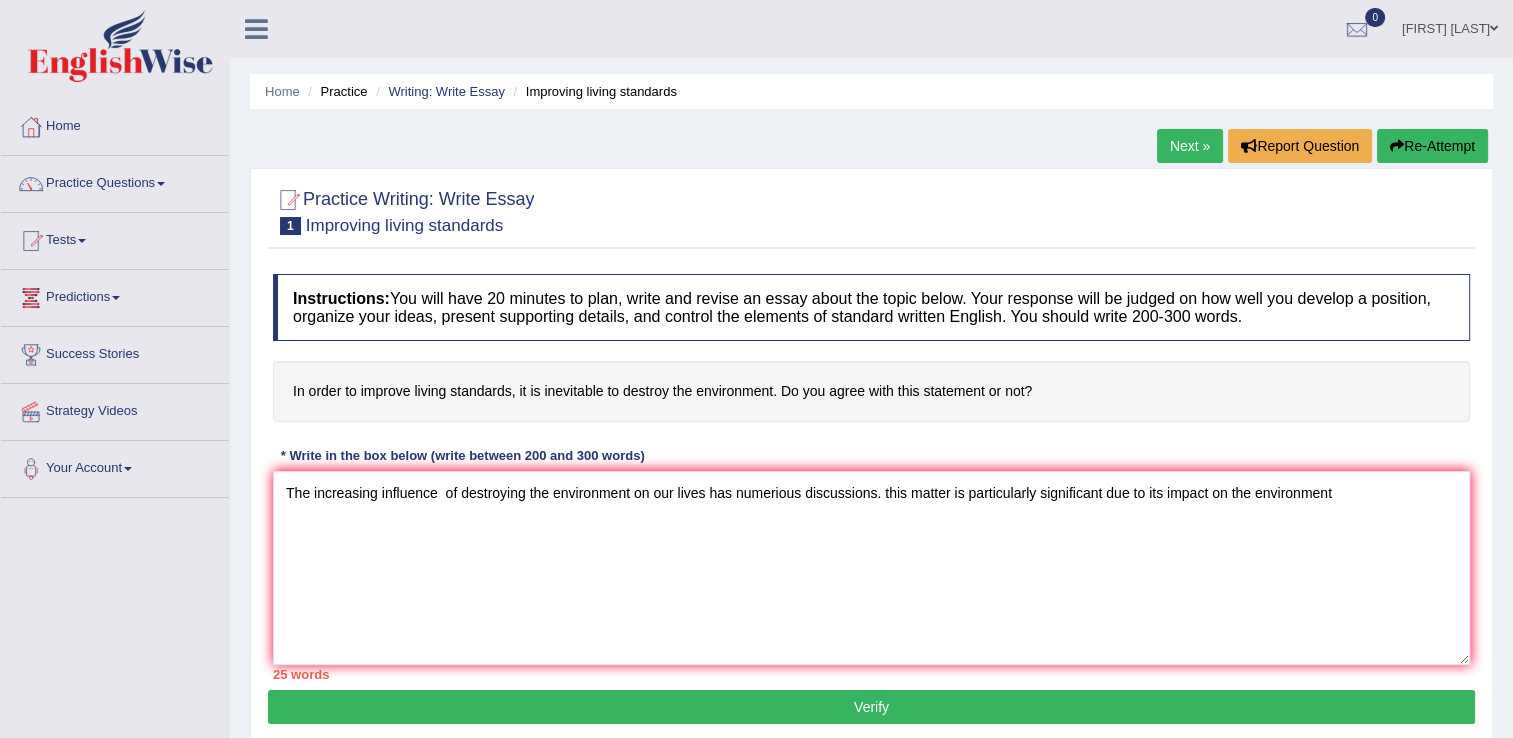 click on "Verify" at bounding box center [871, 707] 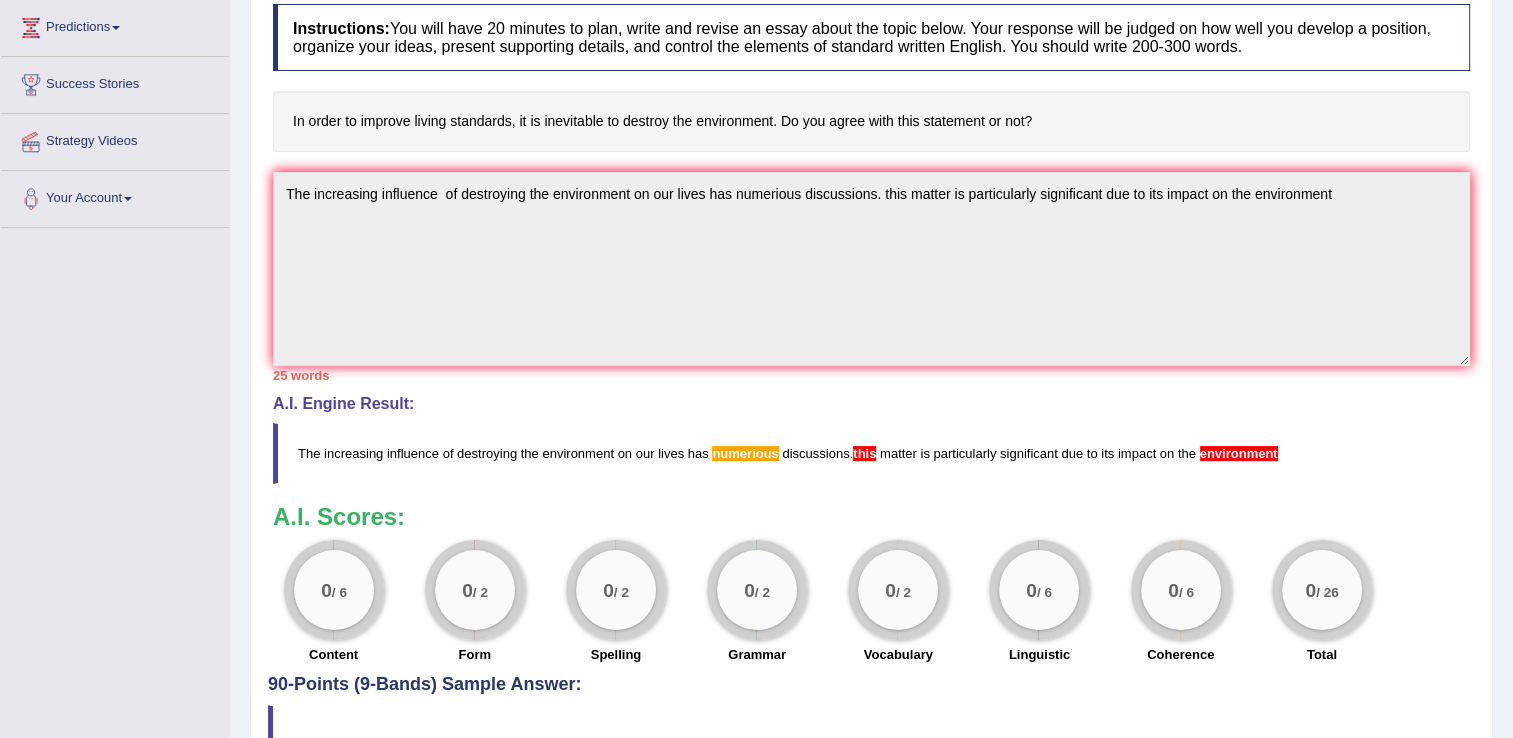 scroll, scrollTop: 272, scrollLeft: 0, axis: vertical 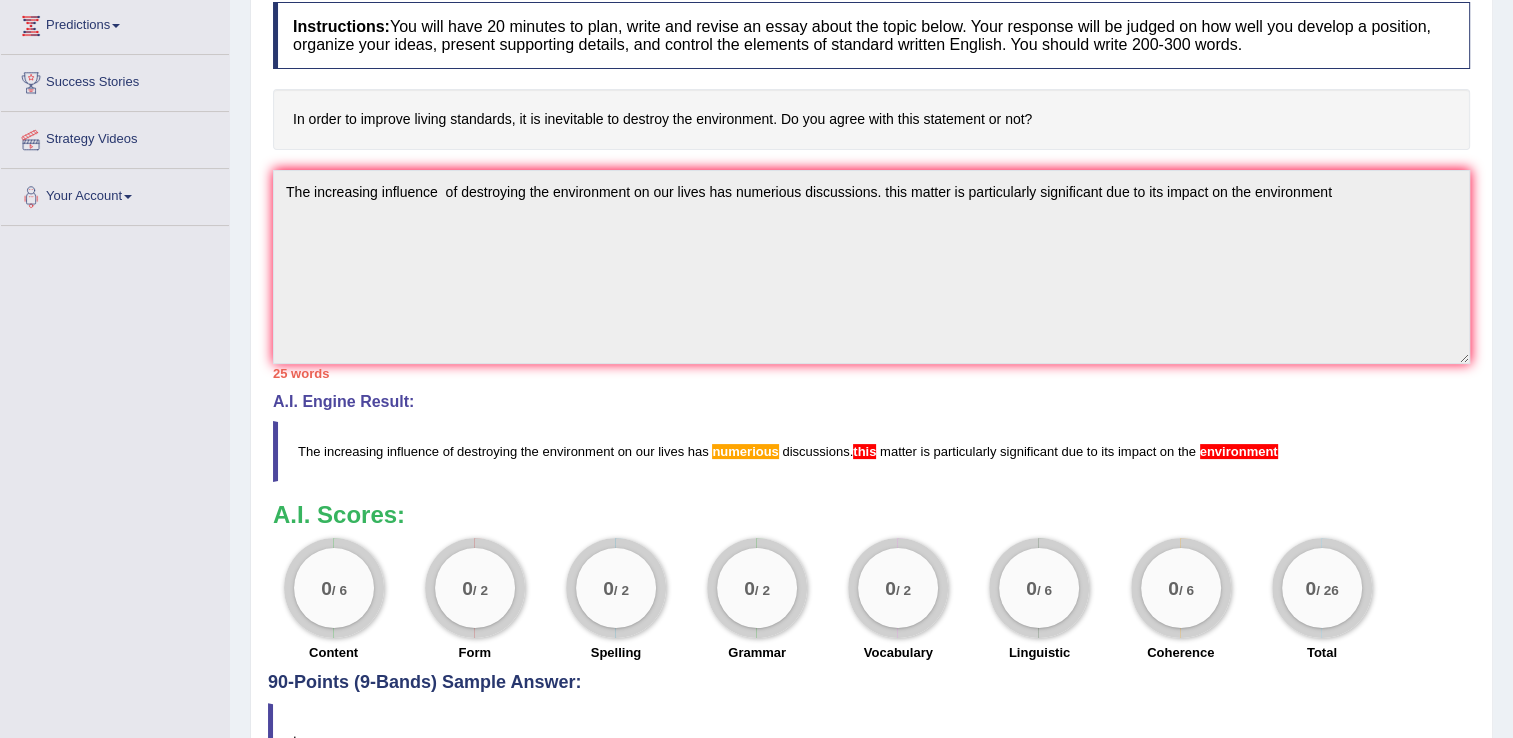 click on "Toggle navigation
Home
Practice Questions   Speaking Practice Read Aloud
Repeat Sentence
Describe Image
Re-tell Lecture
Answer Short Question
Summarize Group Discussion
Respond To A Situation
Writing Practice  Summarize Written Text
Write Essay
Reading Practice  Reading & Writing: Fill In The Blanks
Choose Multiple Answers
Re-order Paragraphs
Fill In The Blanks
Choose Single Answer
Listening Practice  Summarize Spoken Text
Highlight Incorrect Words
Highlight Correct Summary
Select Missing Word
Choose Single Answer
Choose Multiple Answers
Fill In The Blanks
Write From Dictation
Pronunciation
Tests  Take Practice Sectional Test
Take Mock Test" at bounding box center (756, 289) 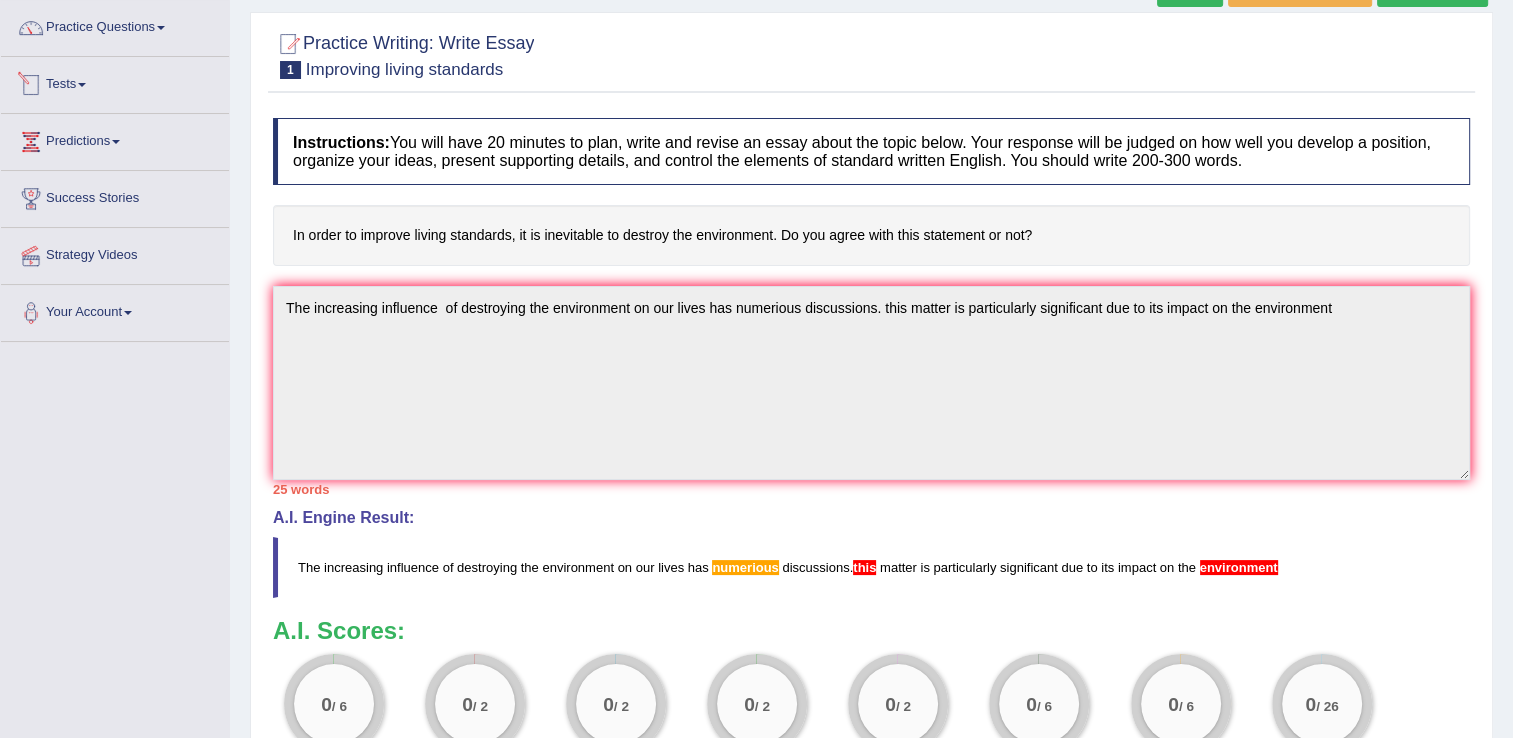 scroll, scrollTop: 120, scrollLeft: 0, axis: vertical 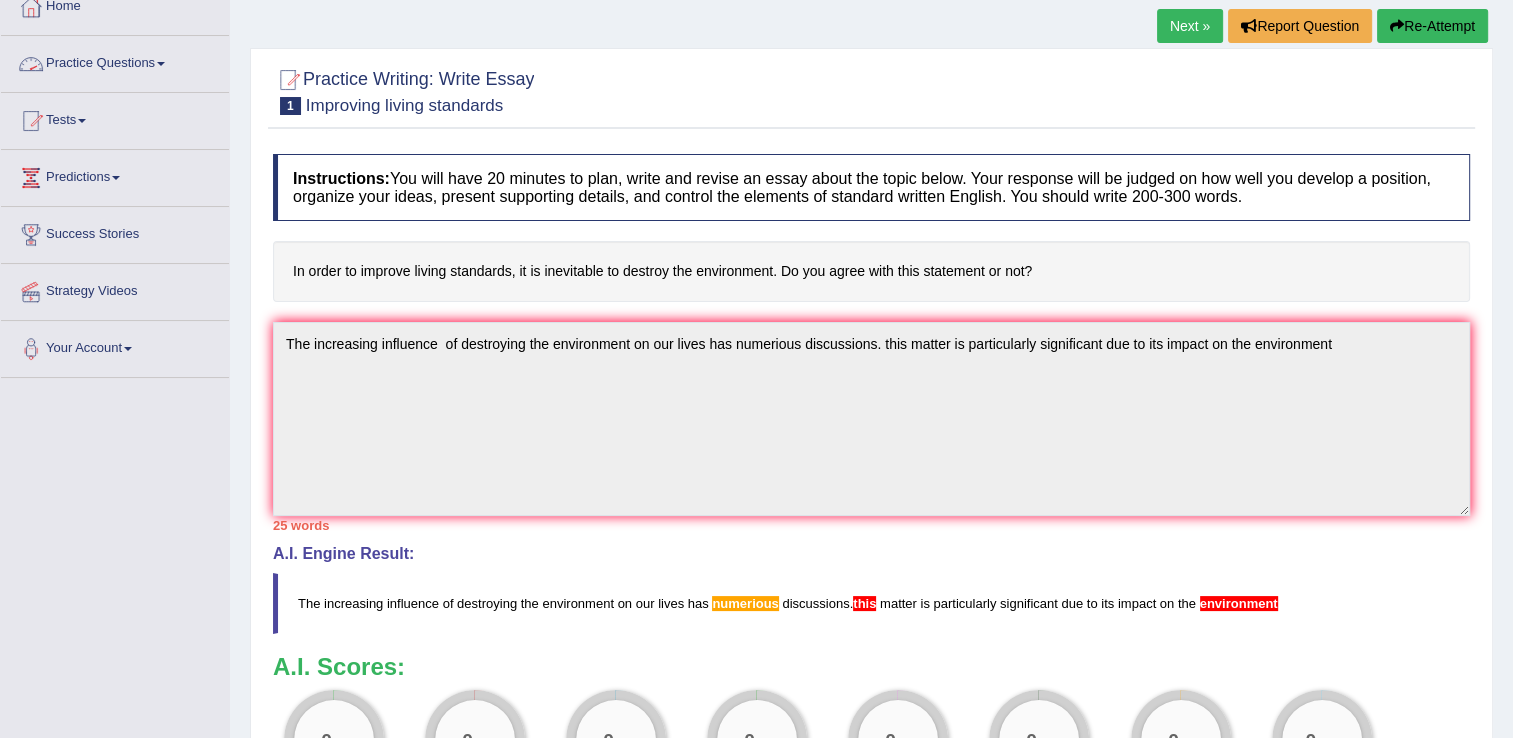 click on "Practice Questions" at bounding box center [115, 61] 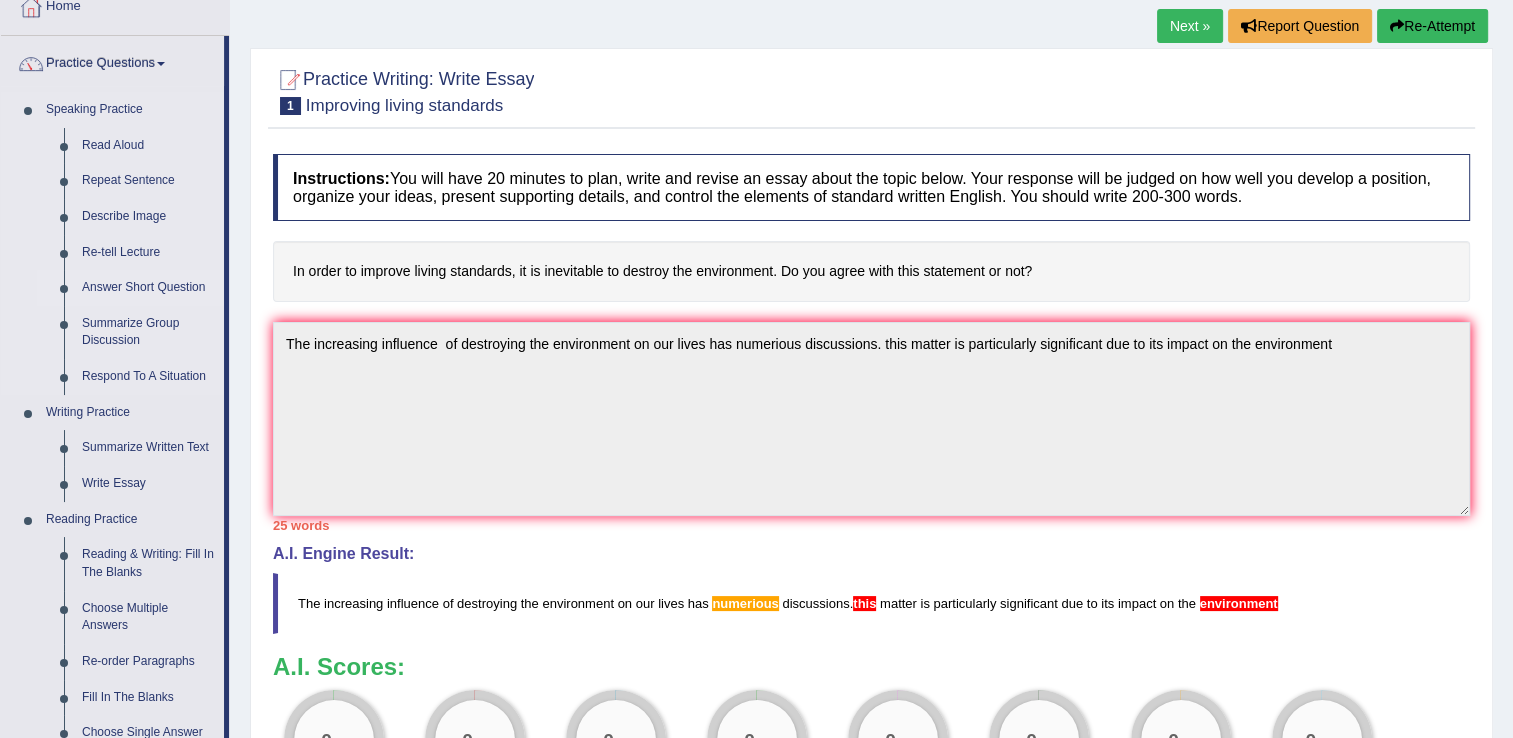 scroll, scrollTop: 184, scrollLeft: 0, axis: vertical 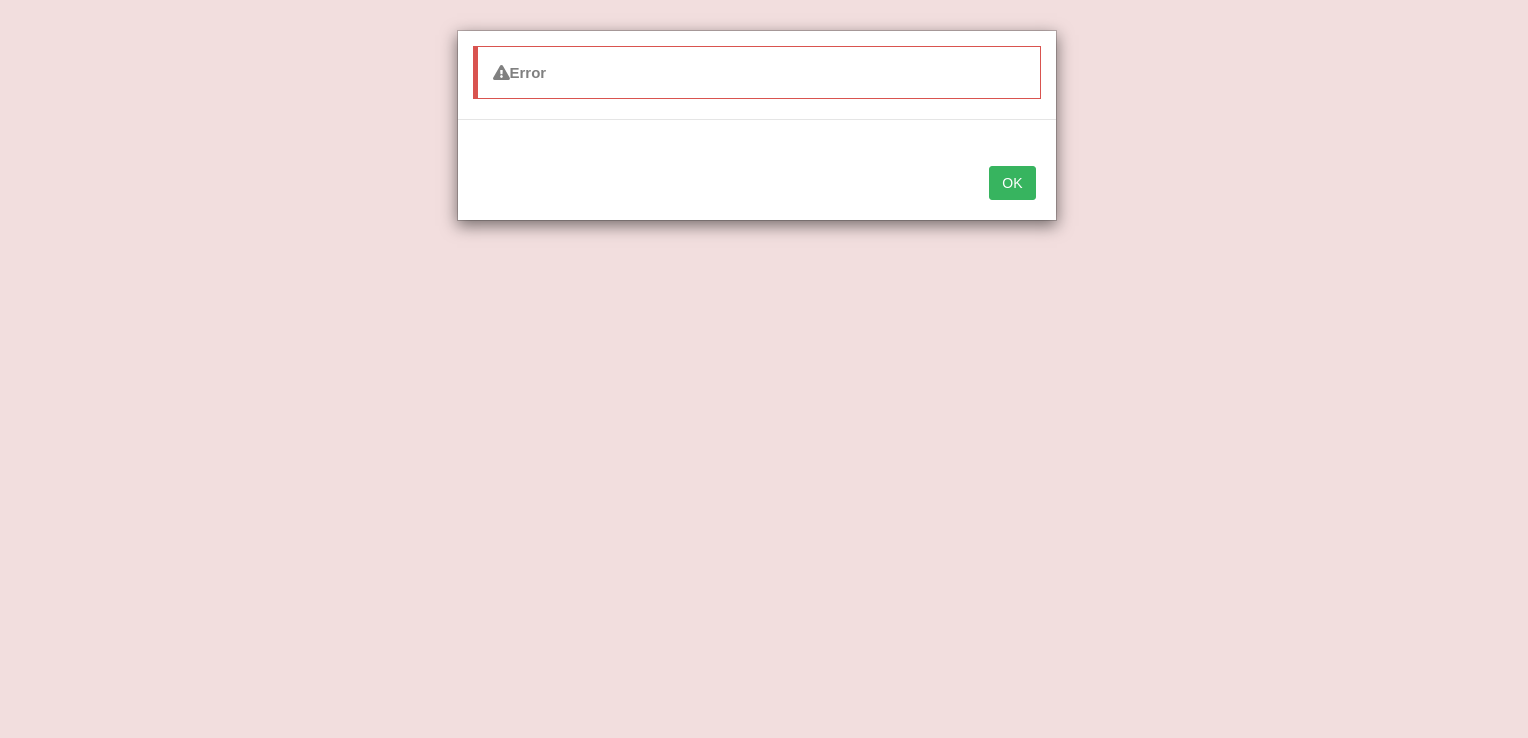 click on "OK" at bounding box center (1012, 183) 